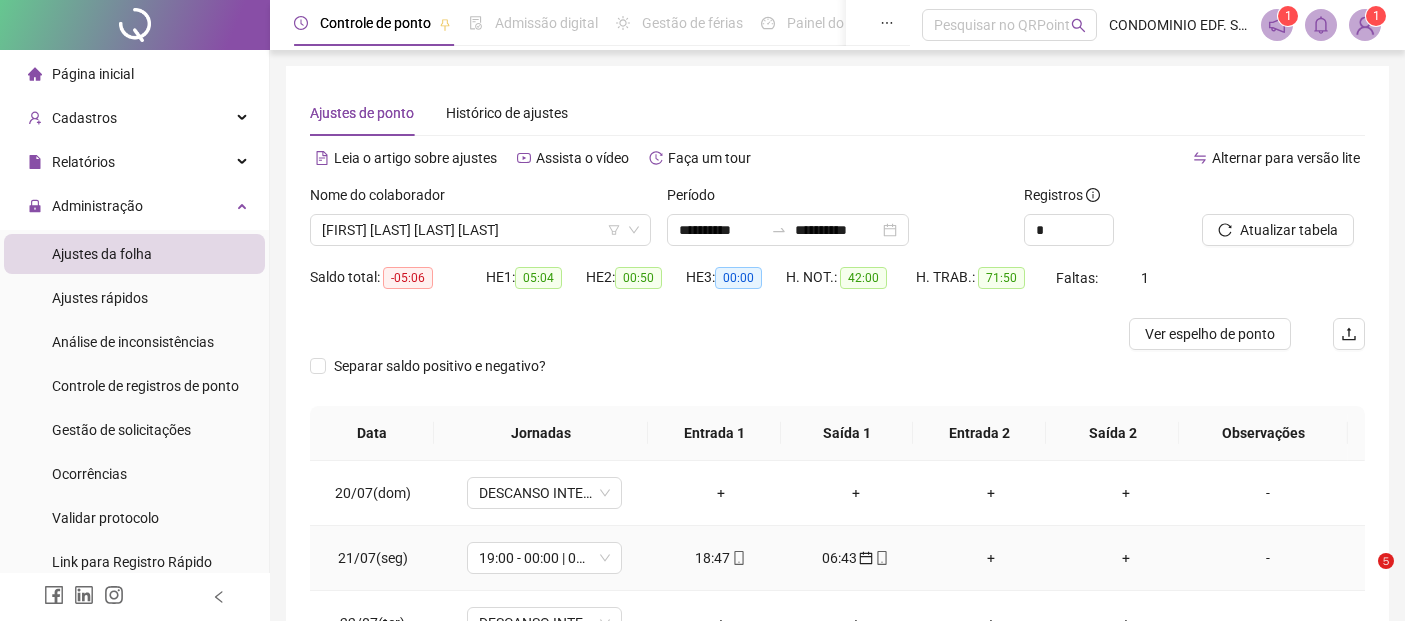 scroll, scrollTop: 102, scrollLeft: 0, axis: vertical 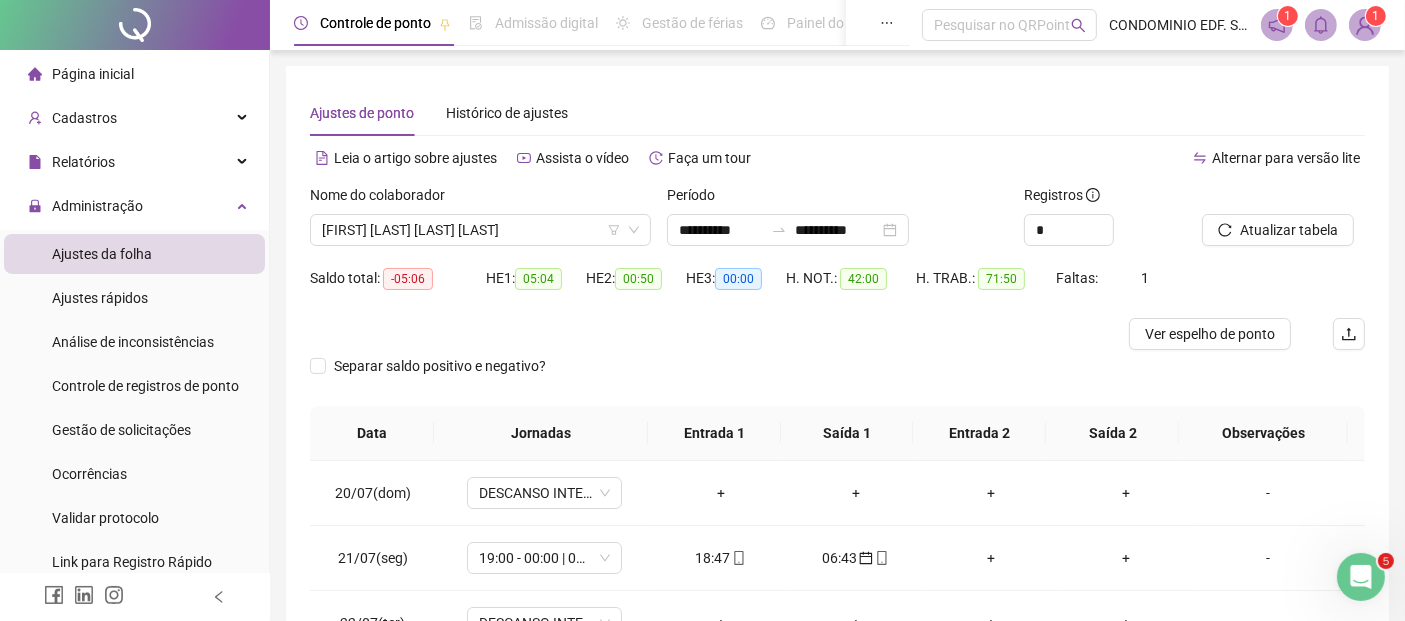 click on "1" at bounding box center (1376, 16) 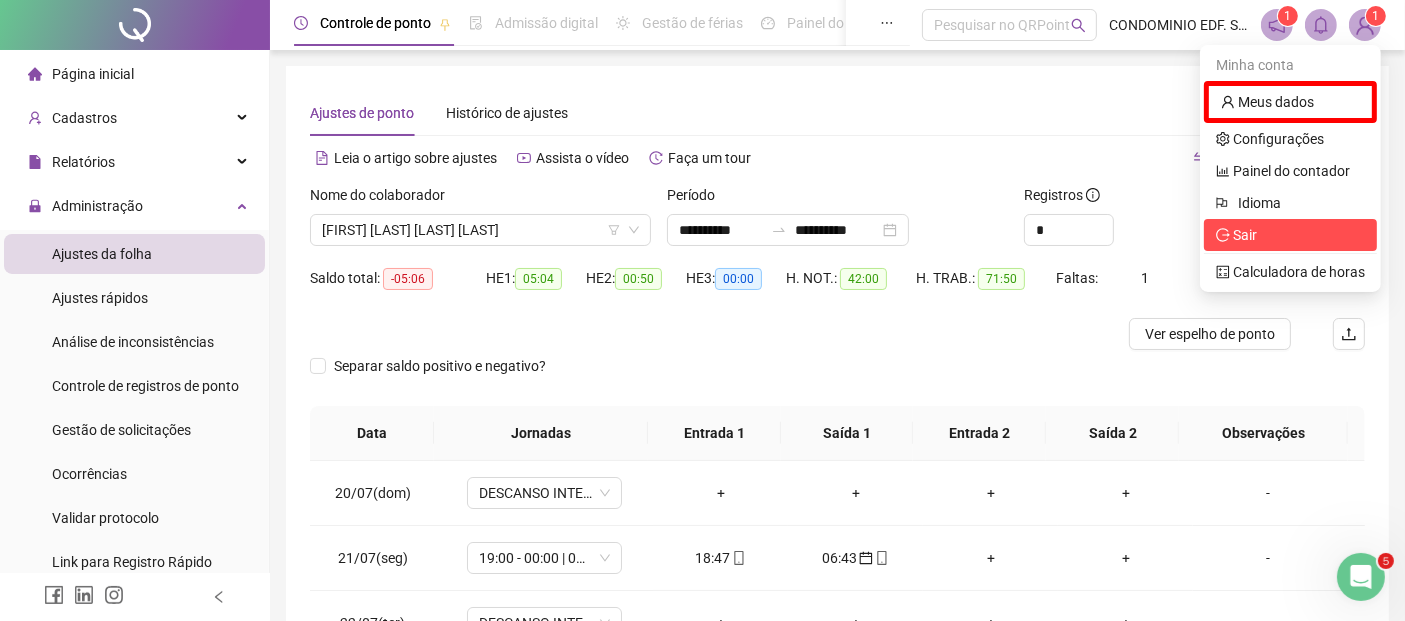 click on "Sair" at bounding box center [1245, 235] 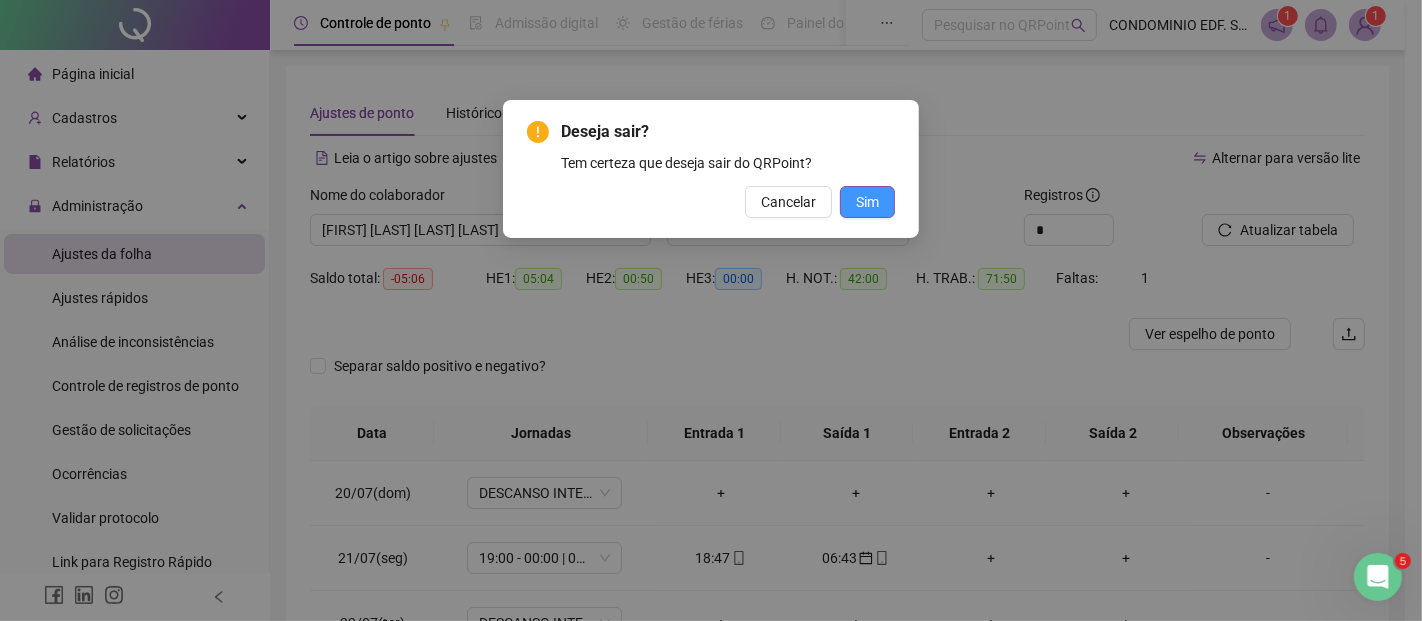 click on "Sim" at bounding box center (867, 202) 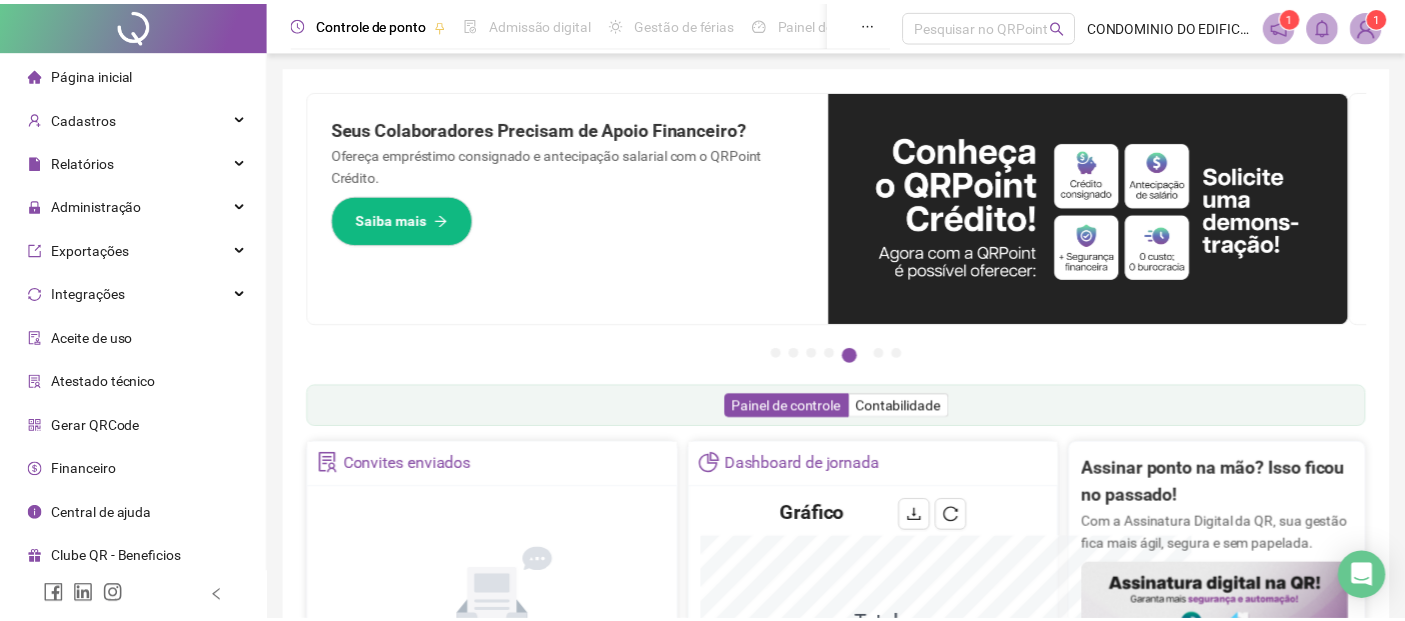 scroll, scrollTop: 0, scrollLeft: 0, axis: both 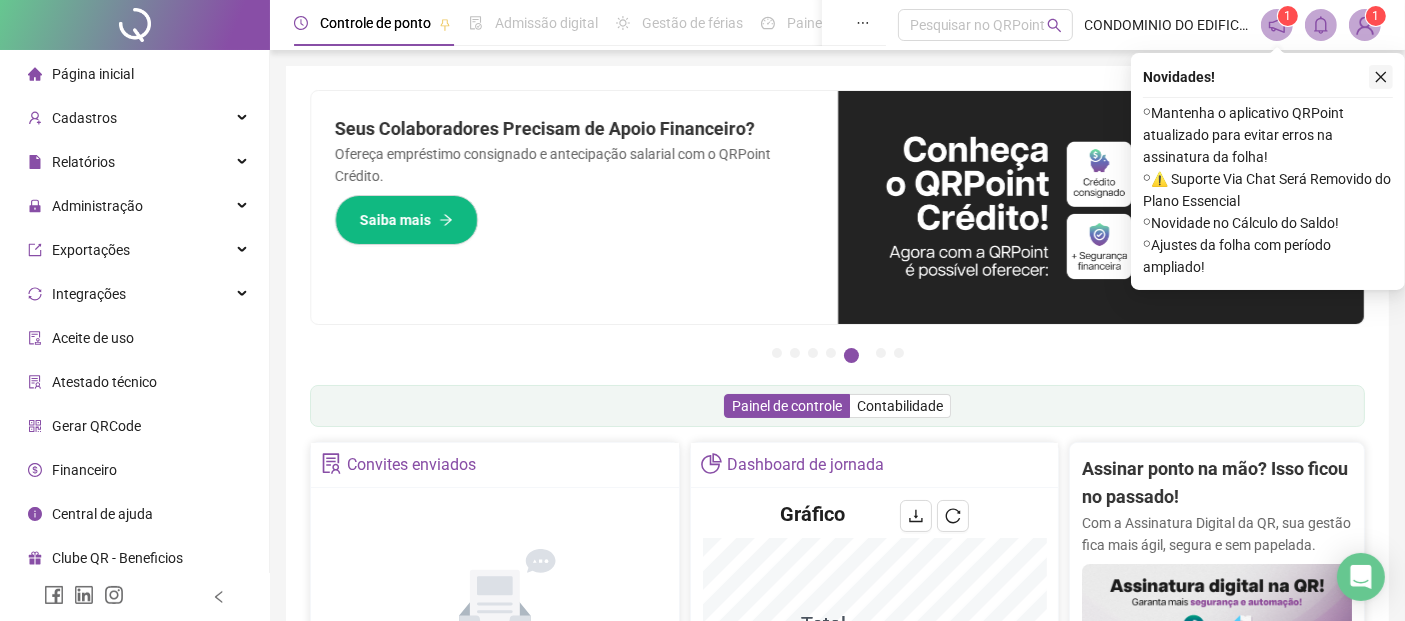 click 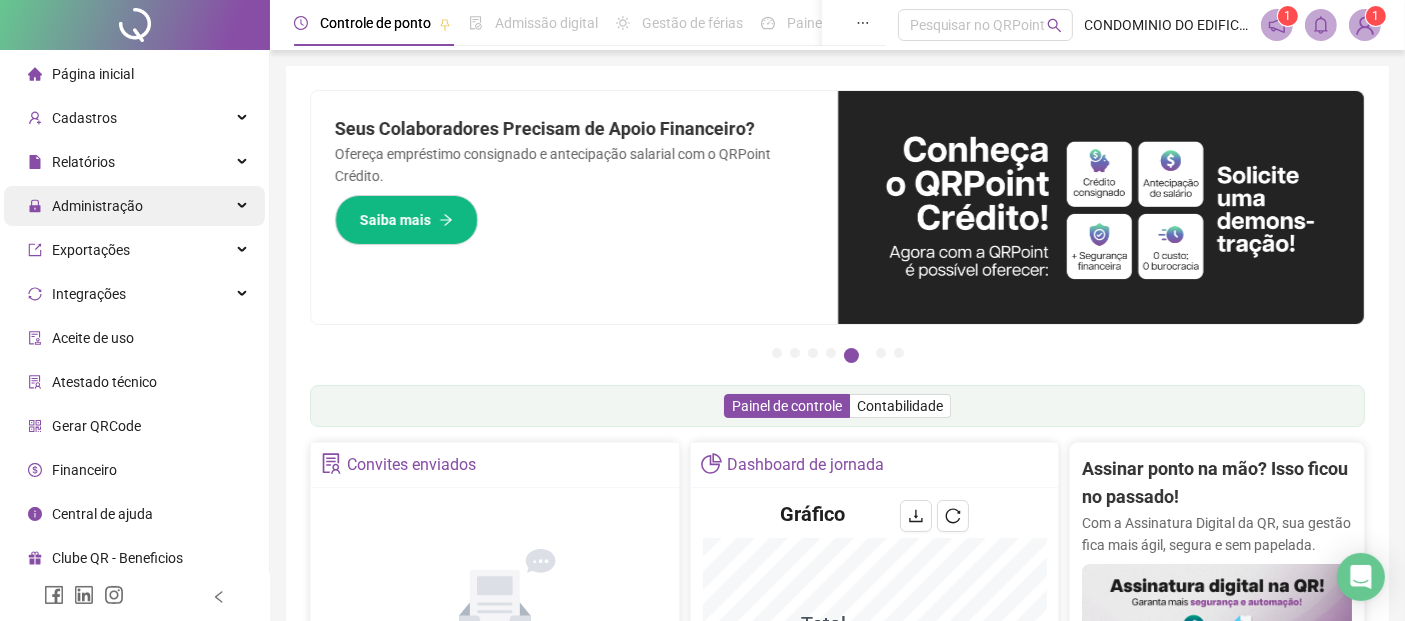 click on "Administração" at bounding box center [97, 206] 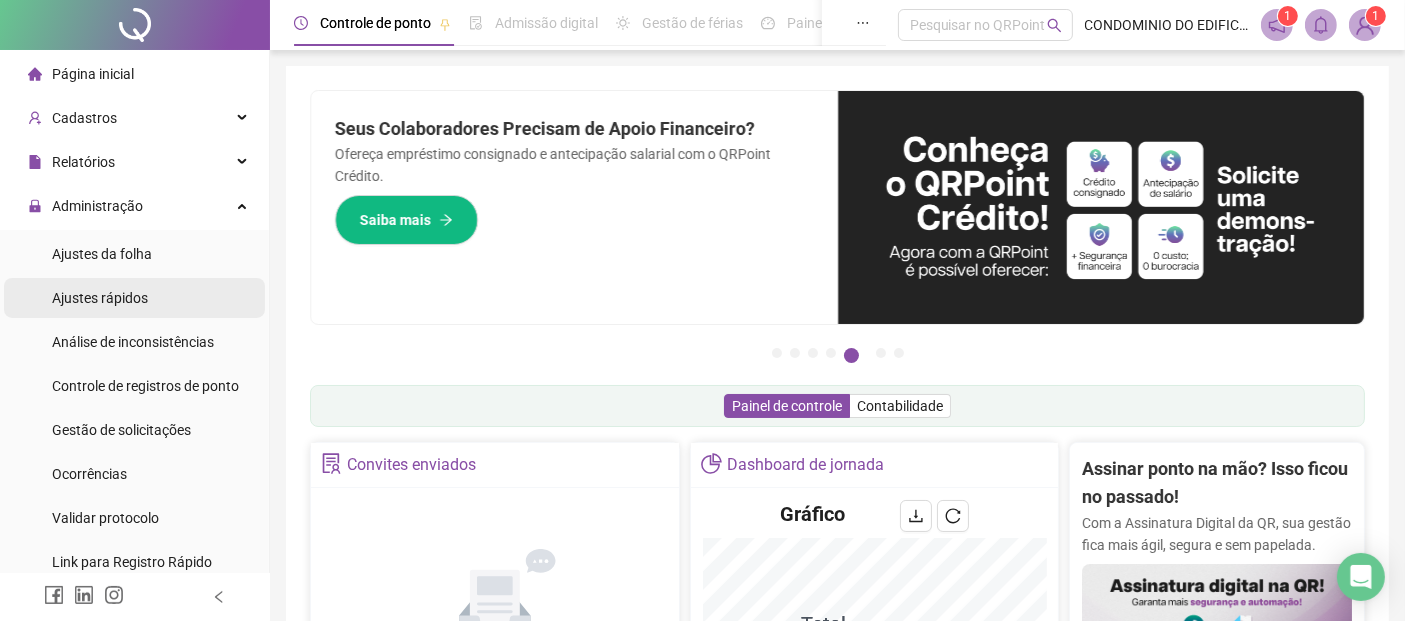 click on "Ajustes rápidos" at bounding box center [100, 298] 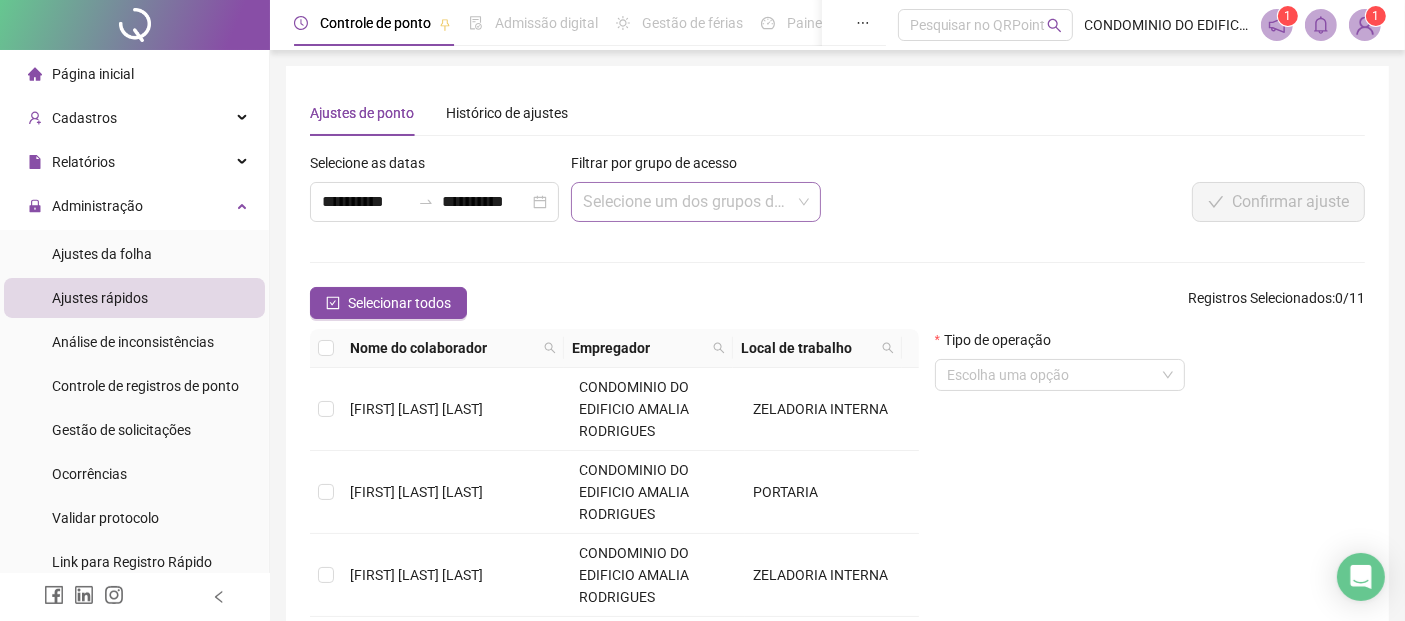 click at bounding box center (686, 202) 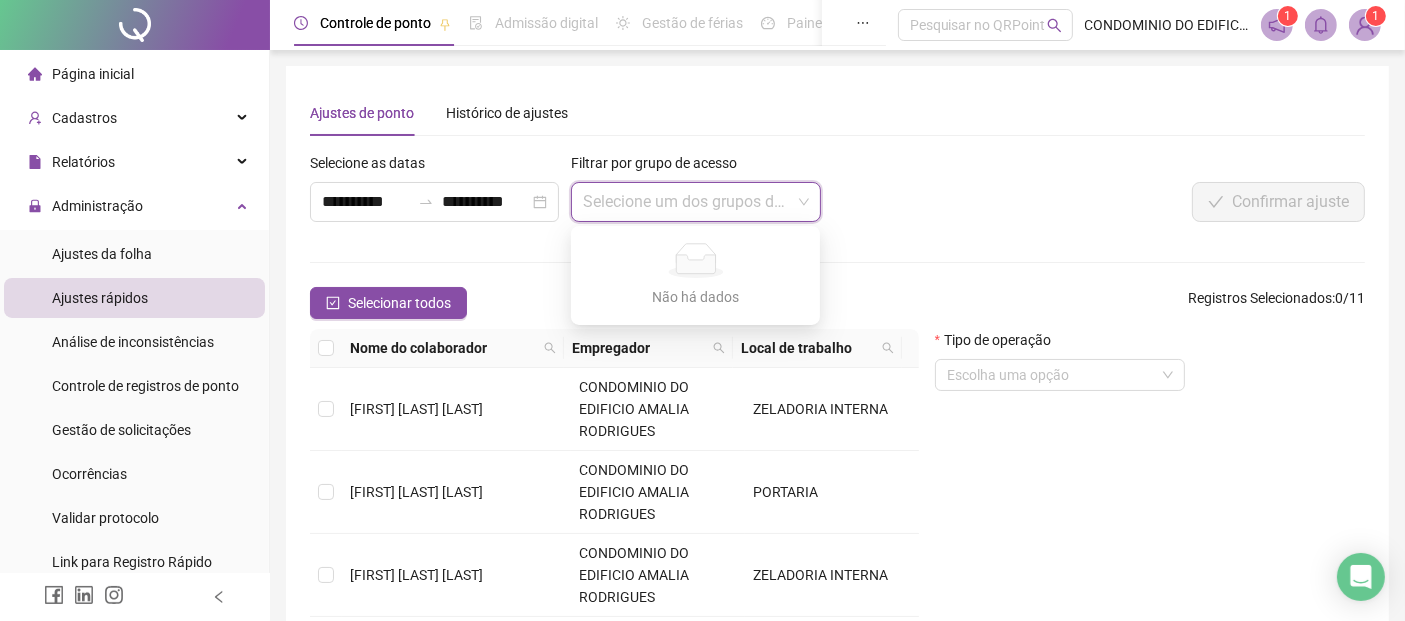 click at bounding box center (686, 202) 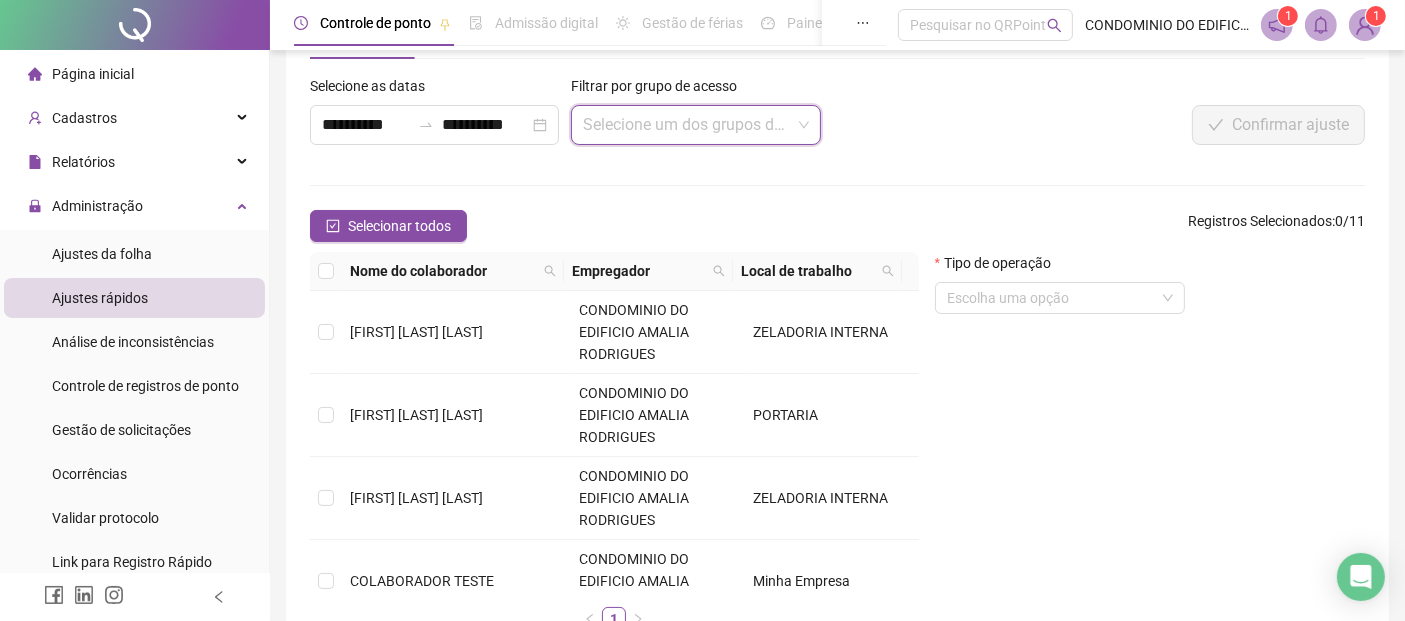 scroll, scrollTop: 111, scrollLeft: 0, axis: vertical 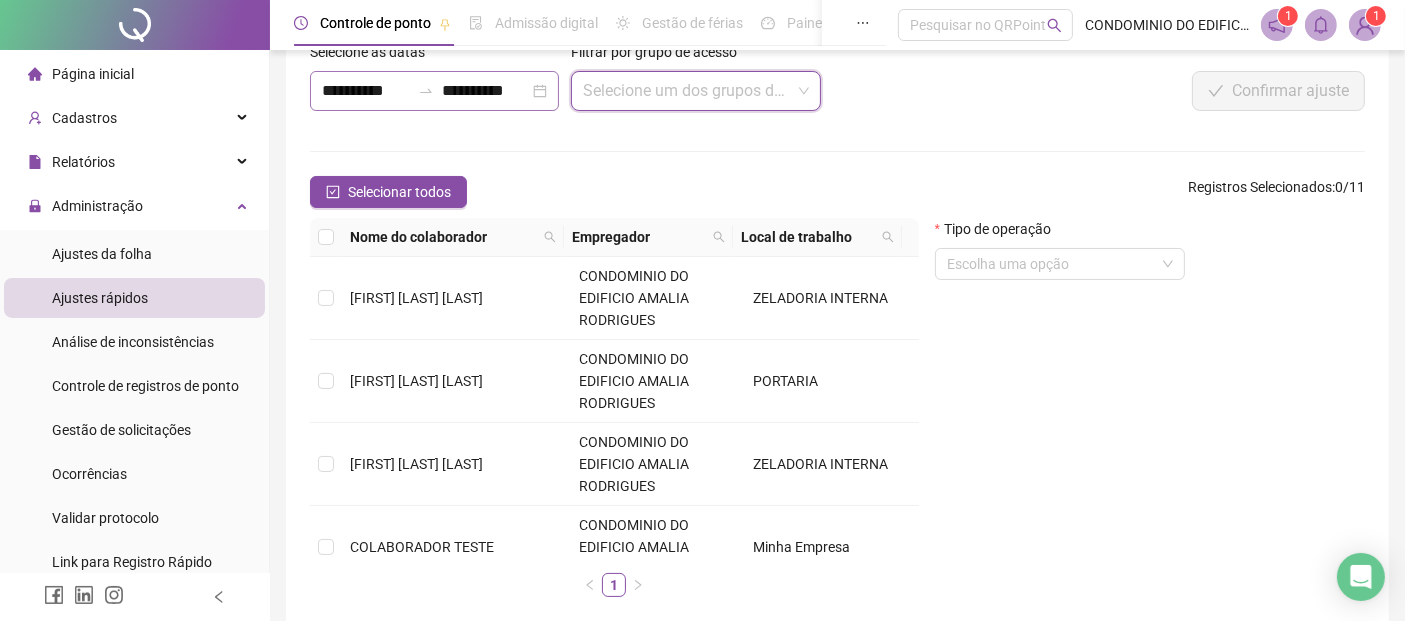 click on "**********" at bounding box center [434, 91] 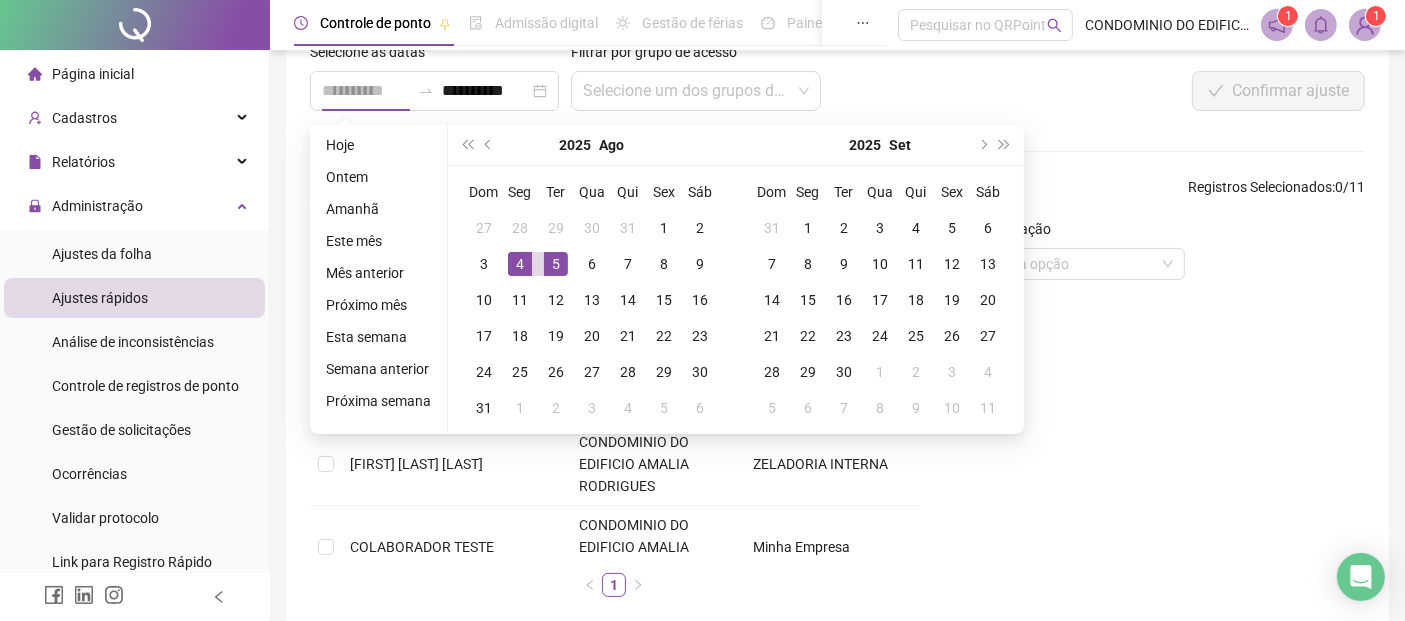 click on "5" at bounding box center [556, 264] 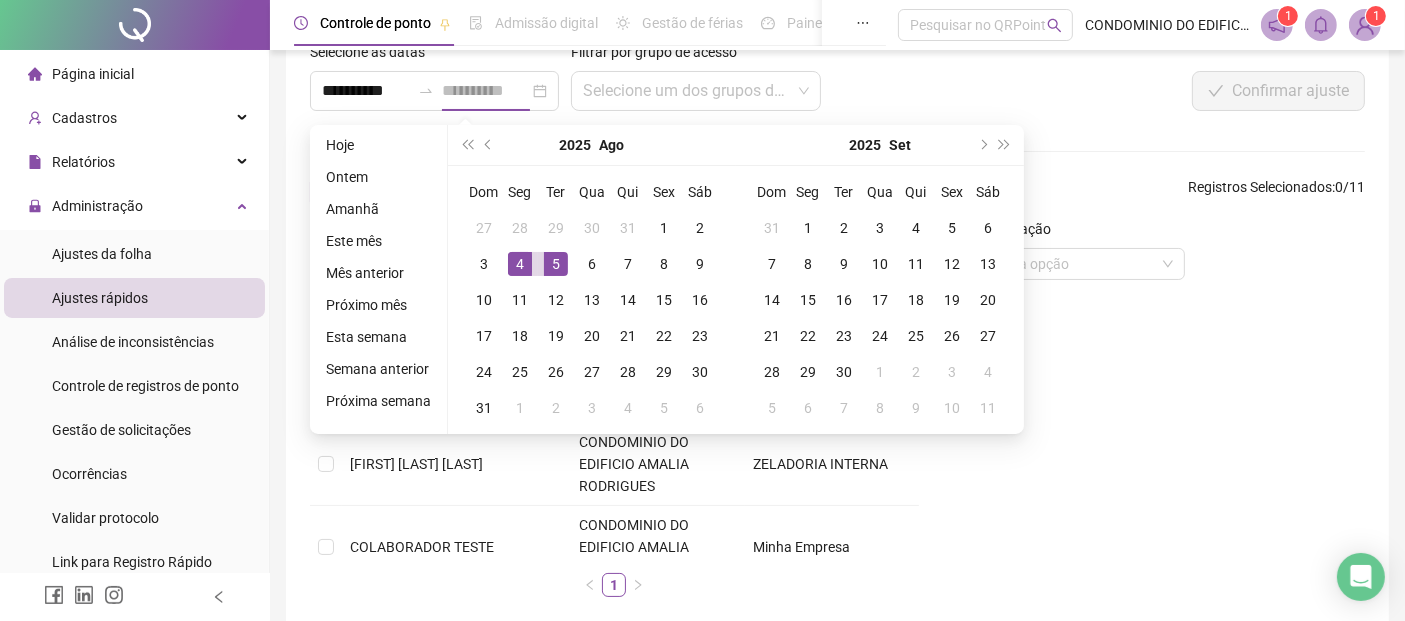 click on "4" at bounding box center (520, 264) 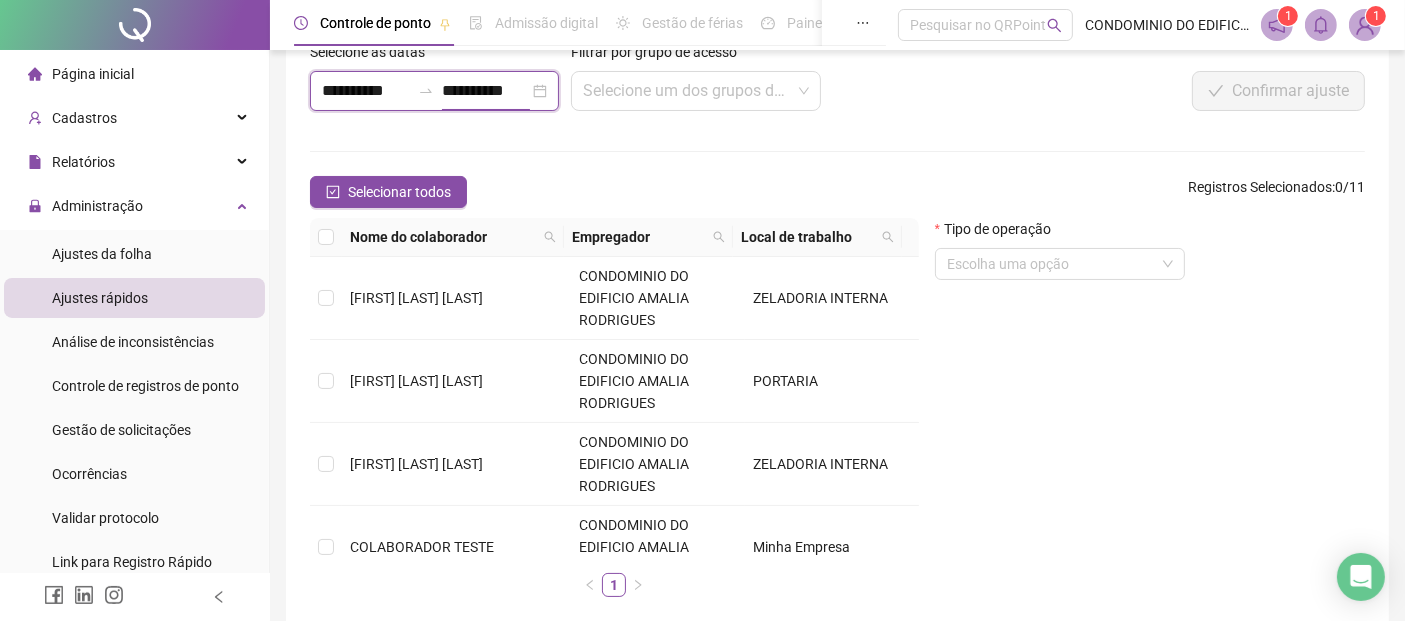 click on "**********" at bounding box center [486, 91] 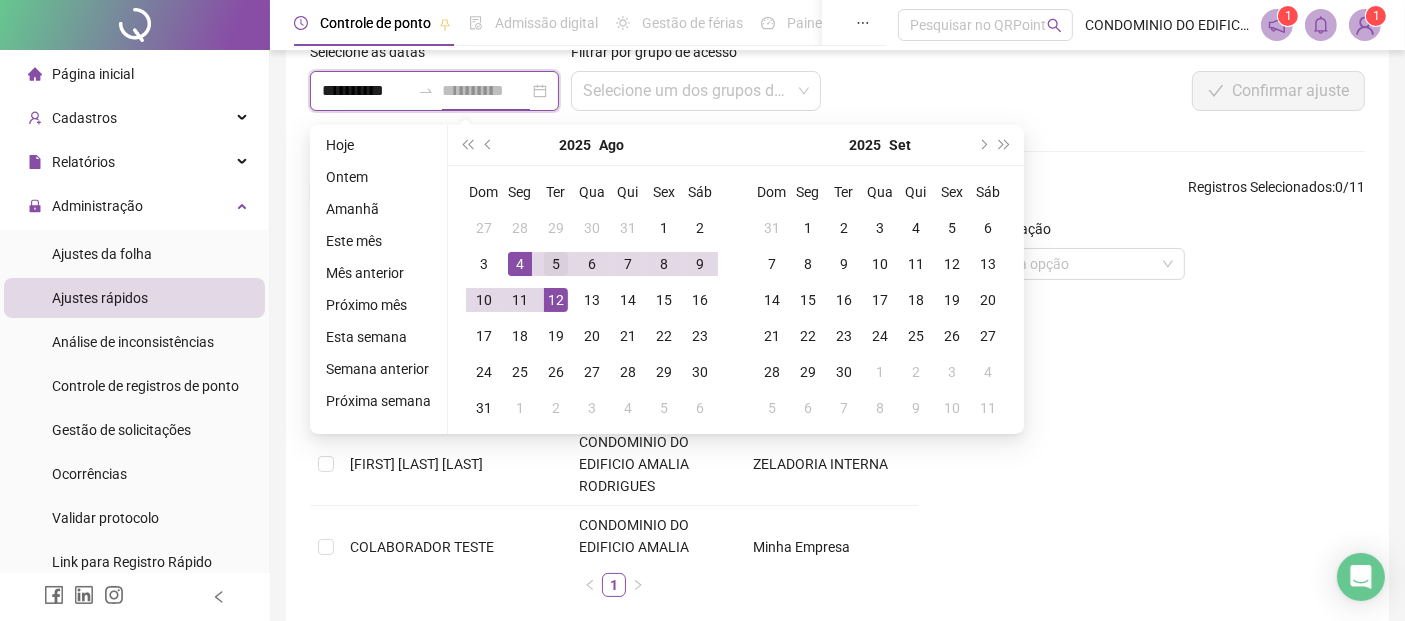 type on "**********" 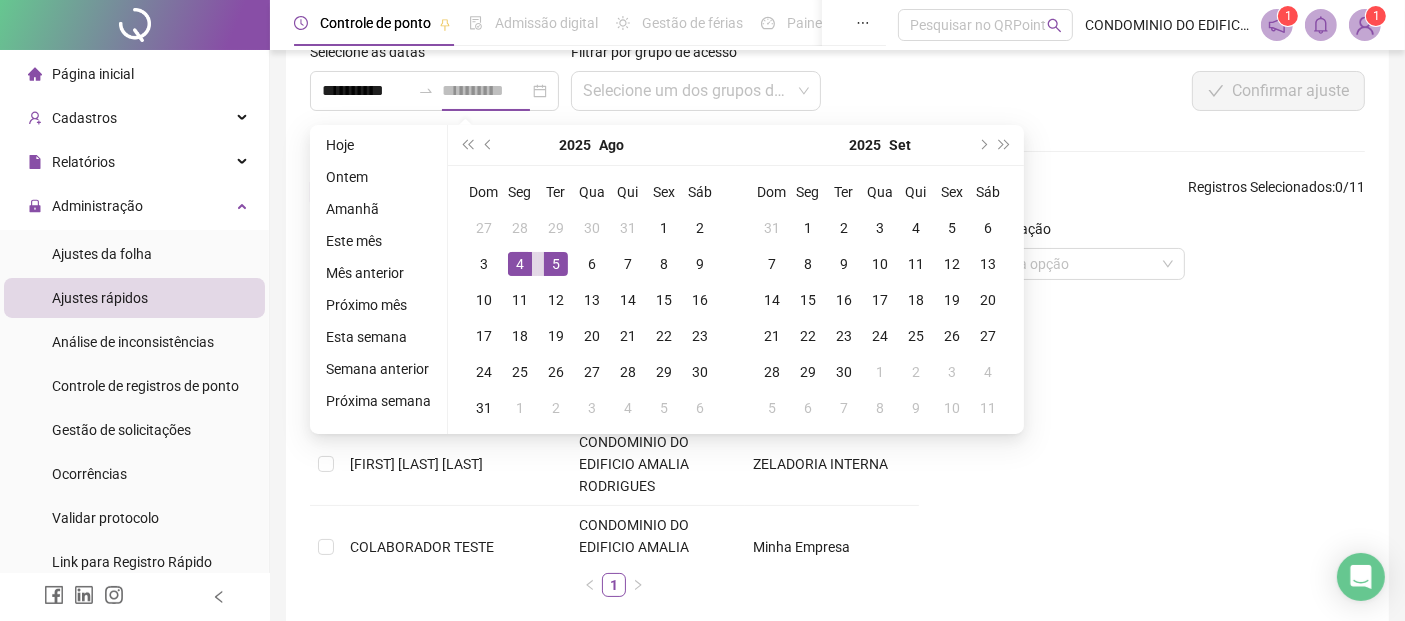 click on "5" at bounding box center [556, 264] 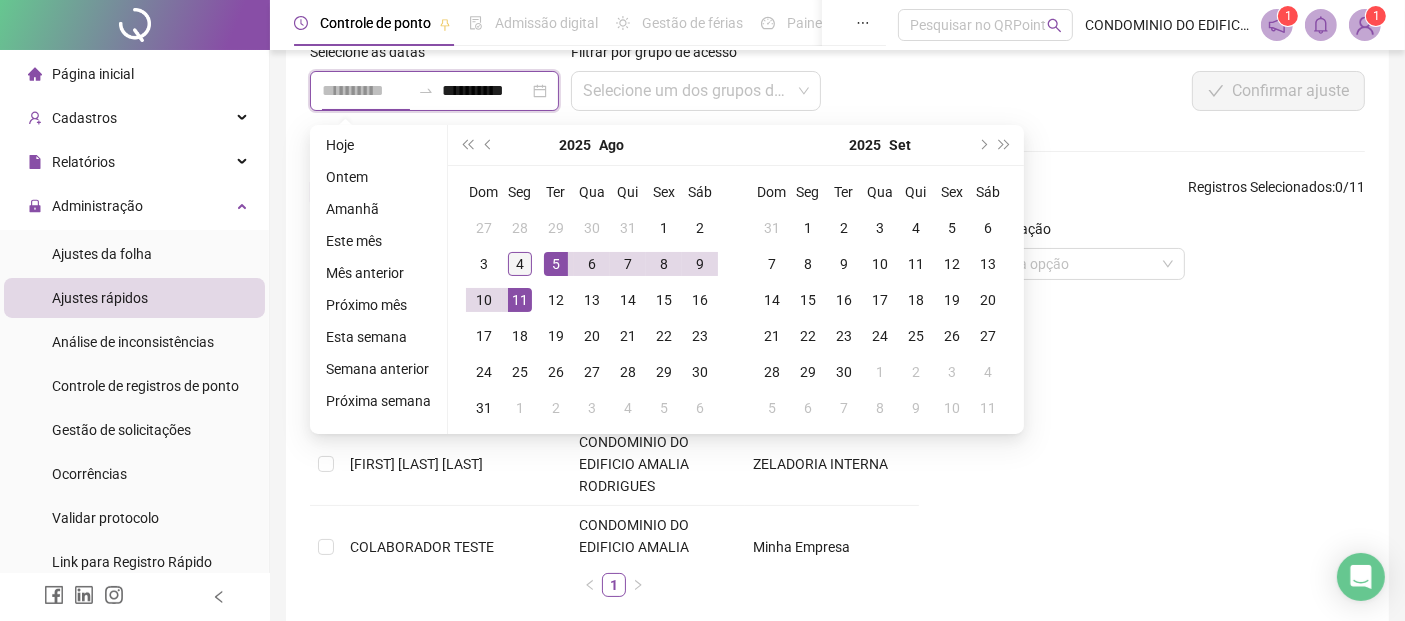 type on "**********" 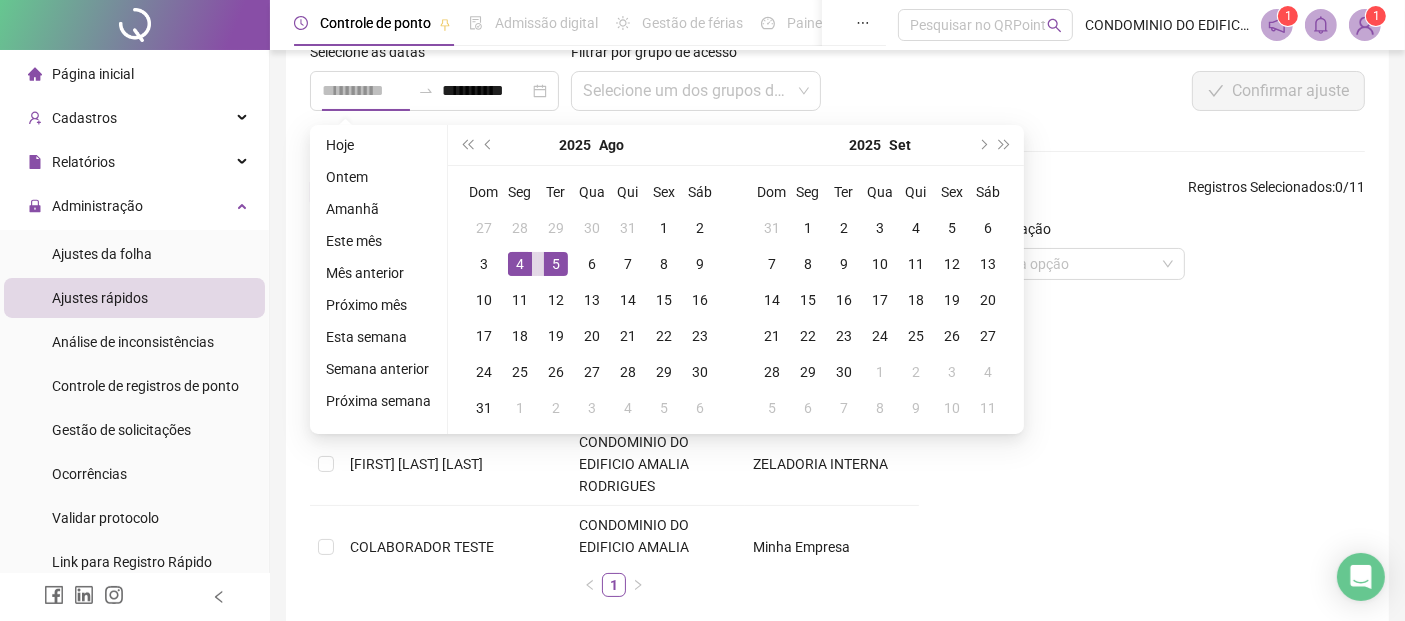 click on "4" at bounding box center (520, 264) 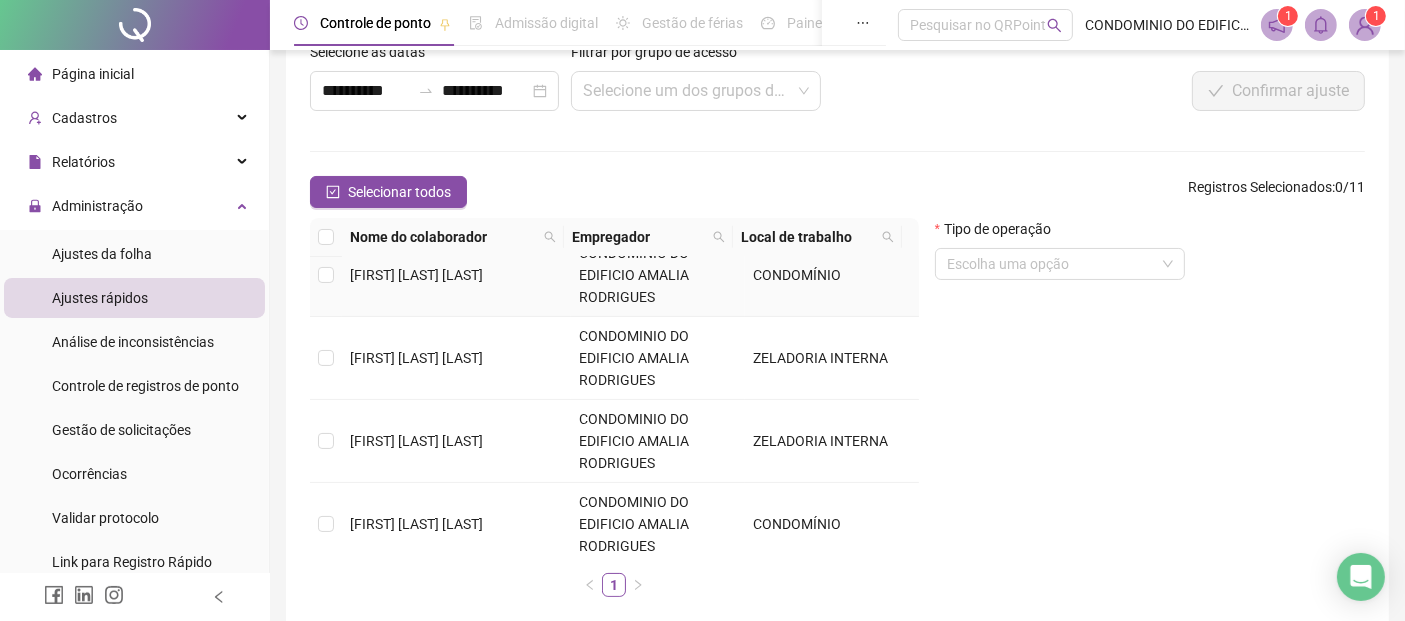 scroll, scrollTop: 555, scrollLeft: 0, axis: vertical 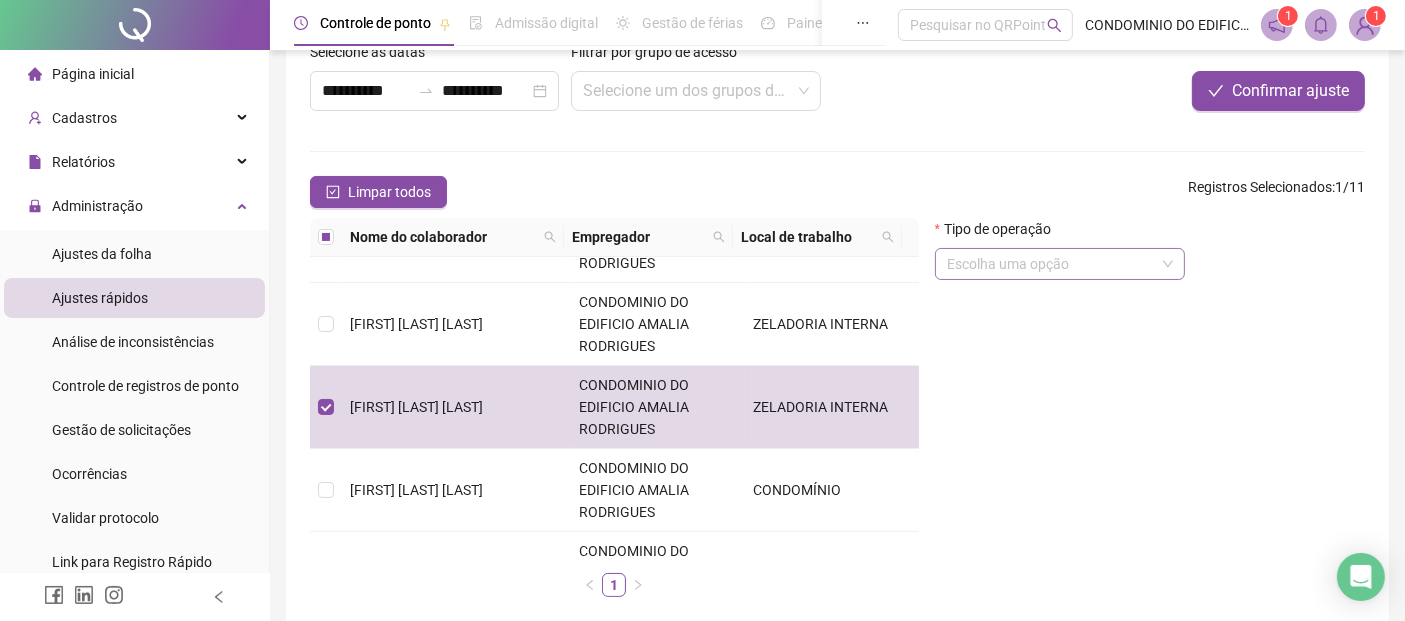 click on "Escolha uma opção" at bounding box center [1060, 264] 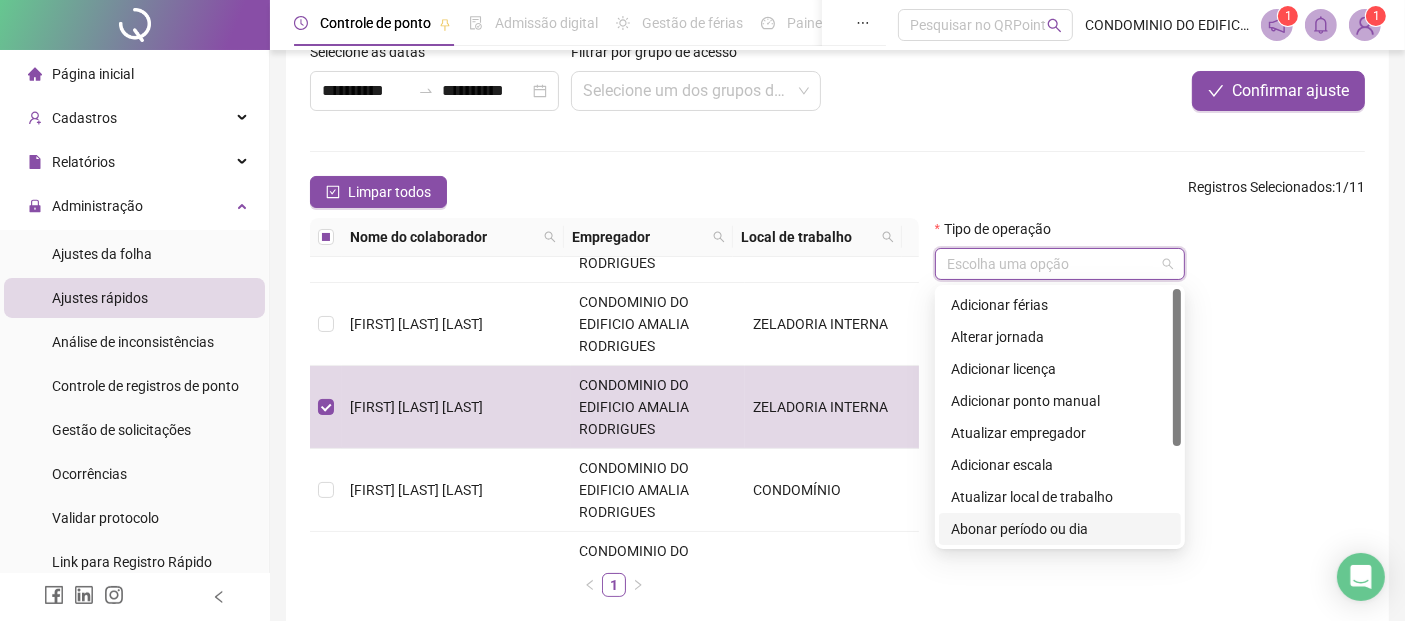 click on "Abonar período ou dia" at bounding box center [1060, 529] 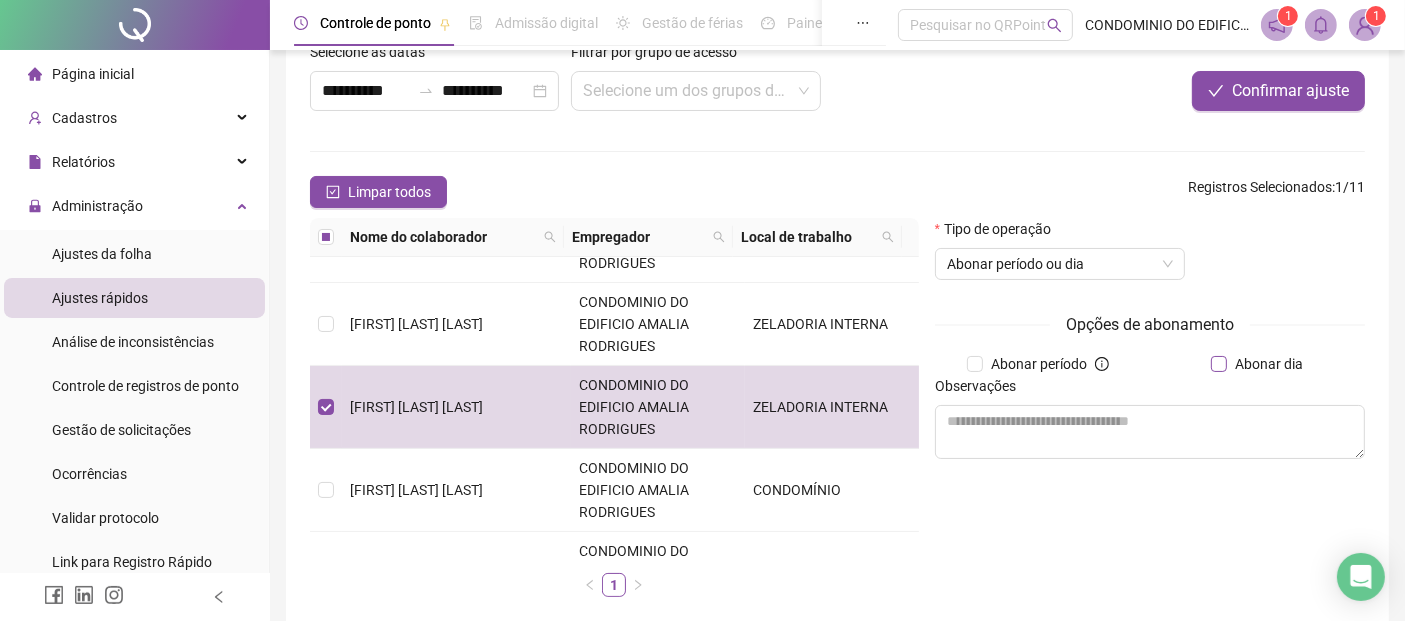 click on "Abonar dia" at bounding box center [1269, 364] 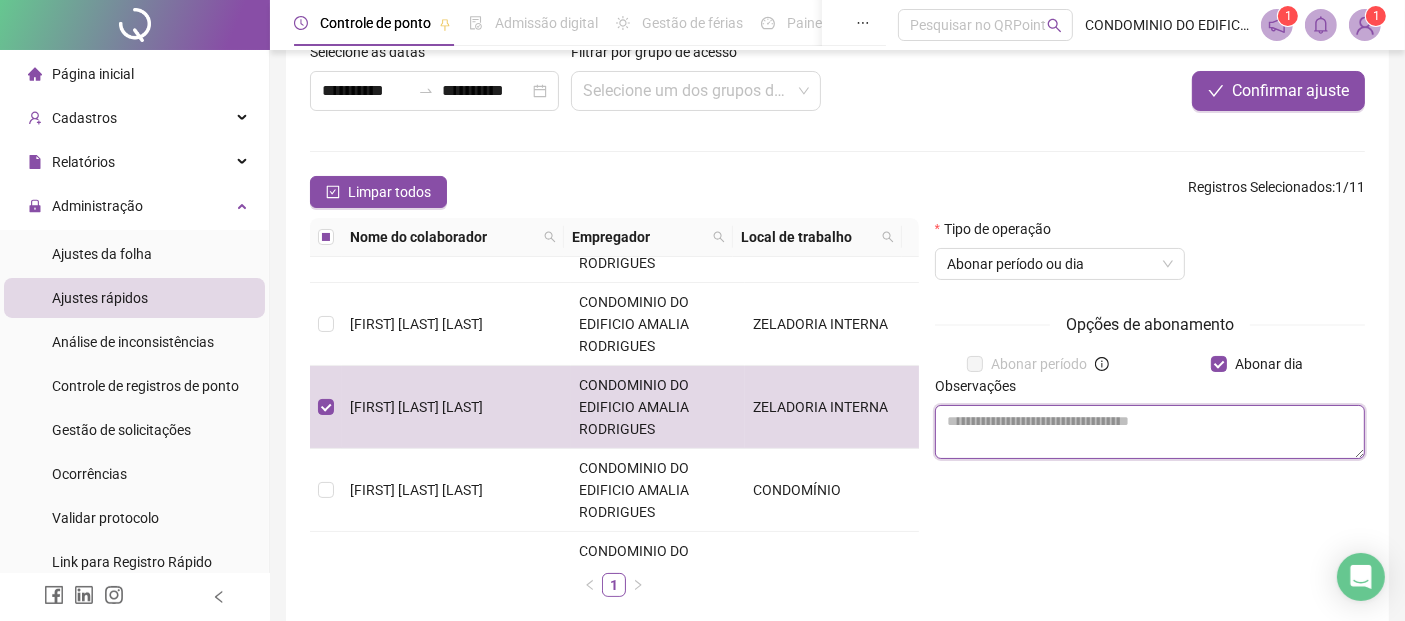 click at bounding box center (1150, 432) 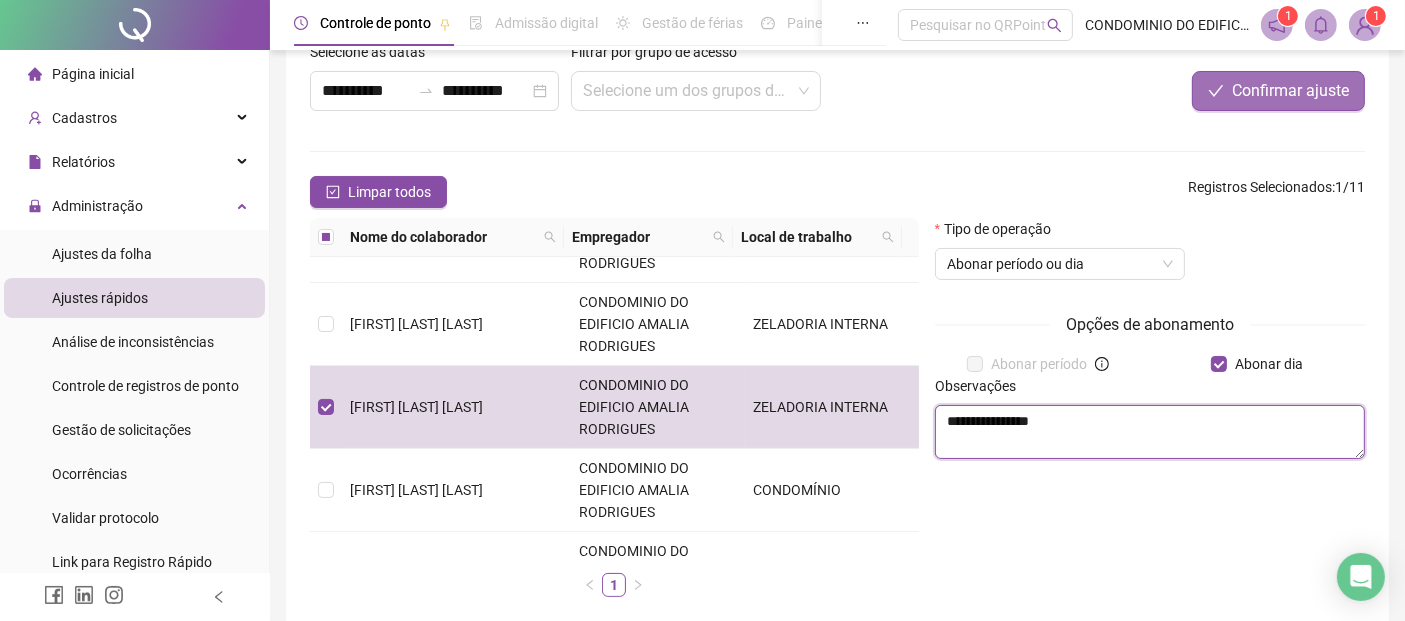 type on "**********" 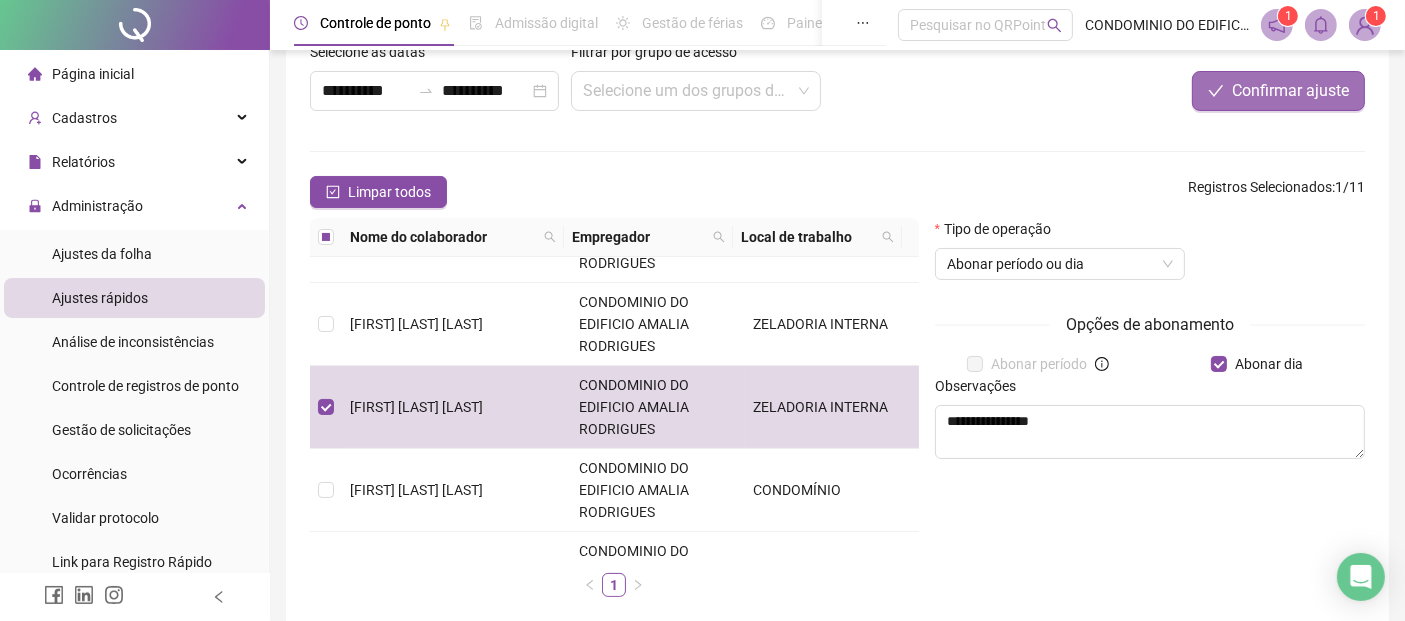 click on "Confirmar ajuste" at bounding box center (1290, 91) 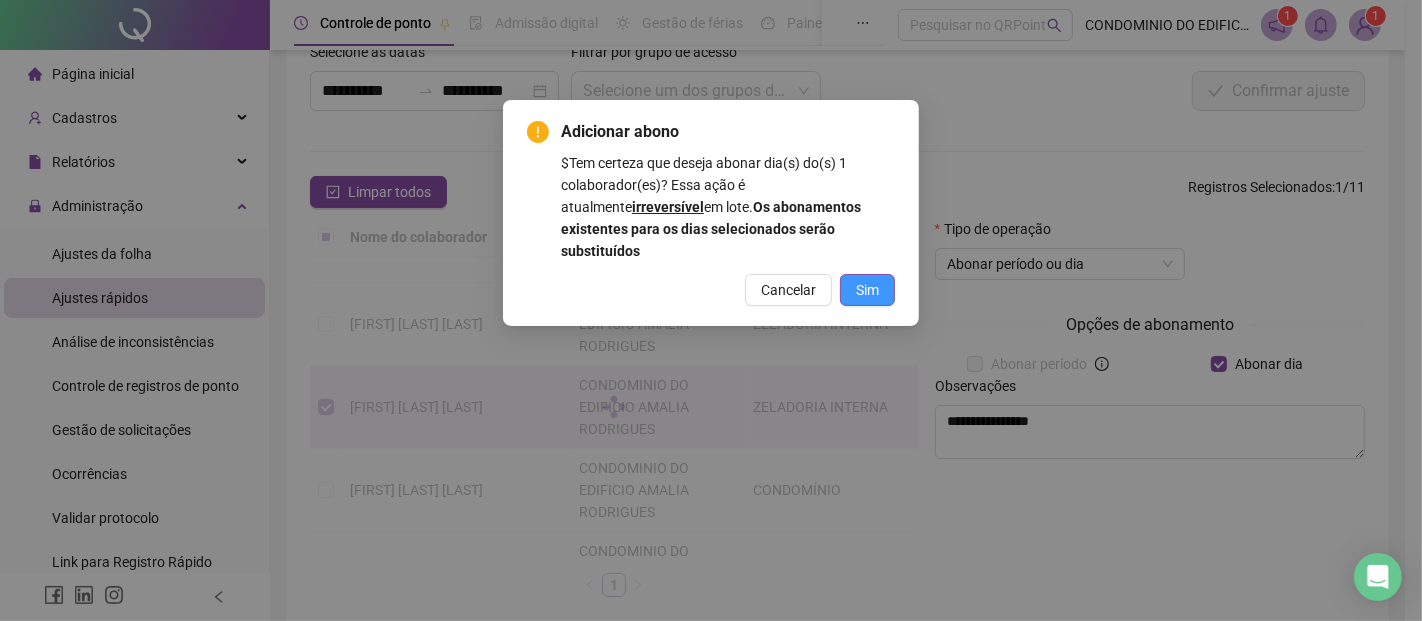 click on "Sim" at bounding box center (867, 290) 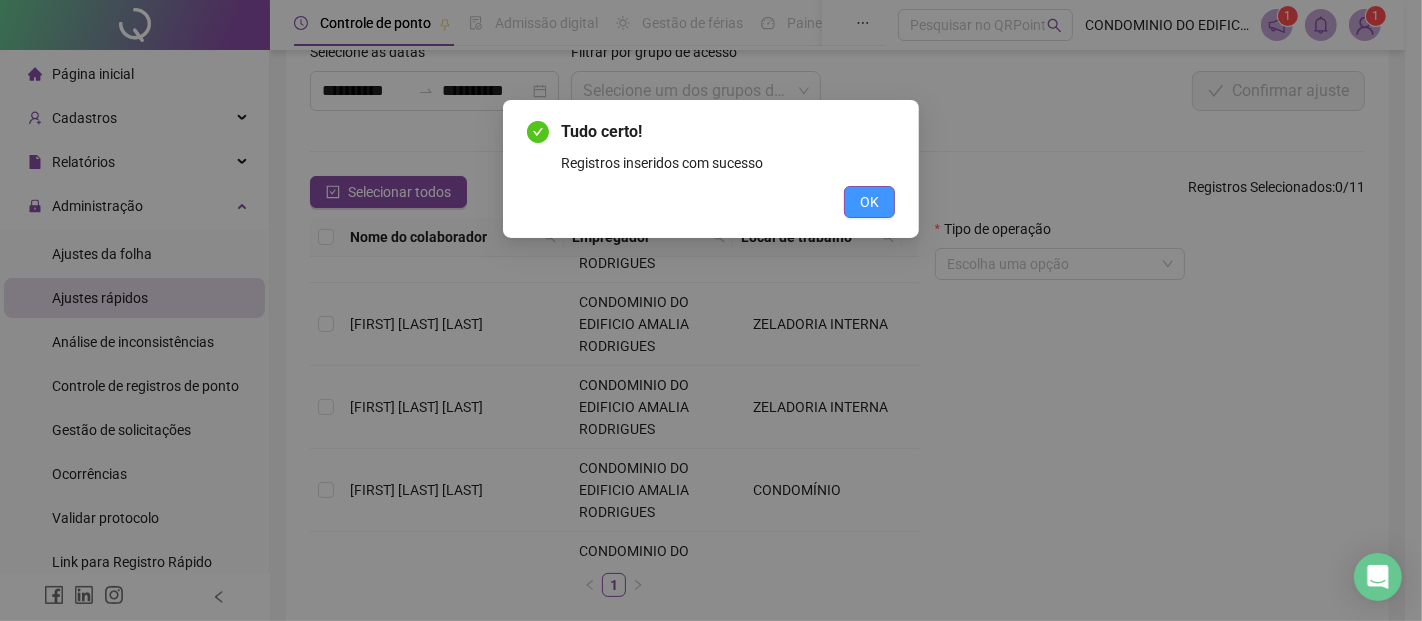 click on "OK" at bounding box center [869, 202] 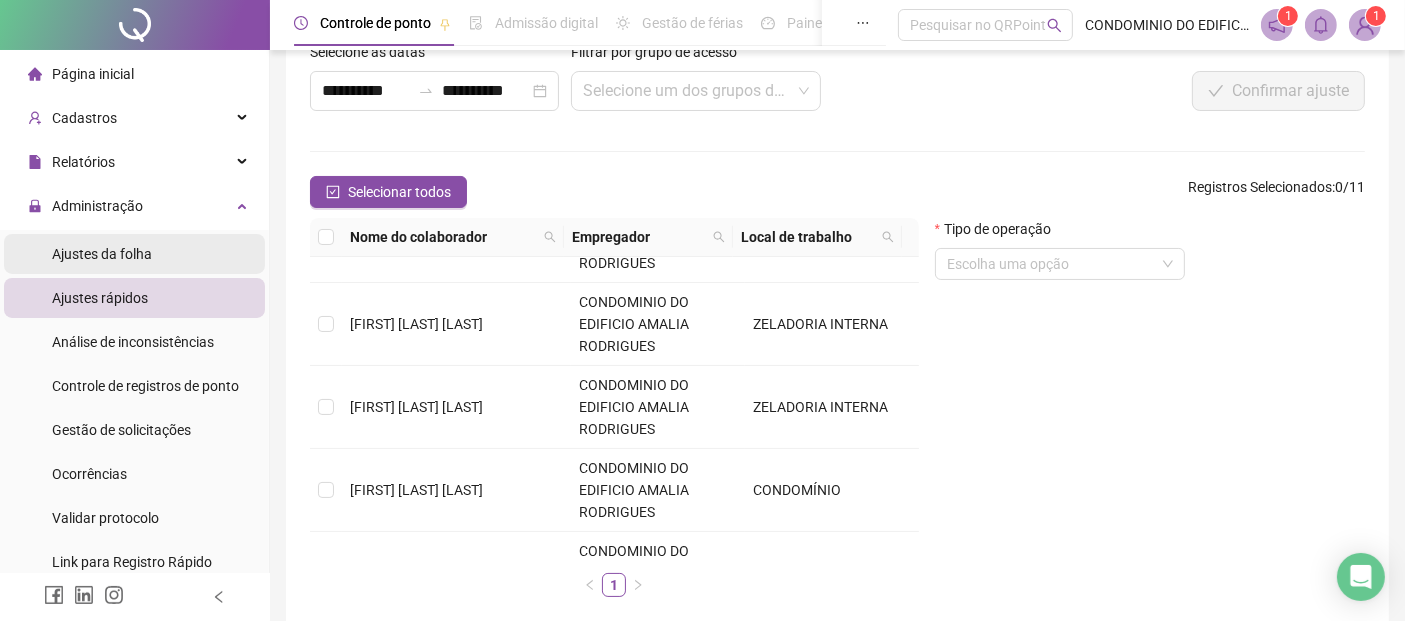 click on "Ajustes da folha" at bounding box center (102, 254) 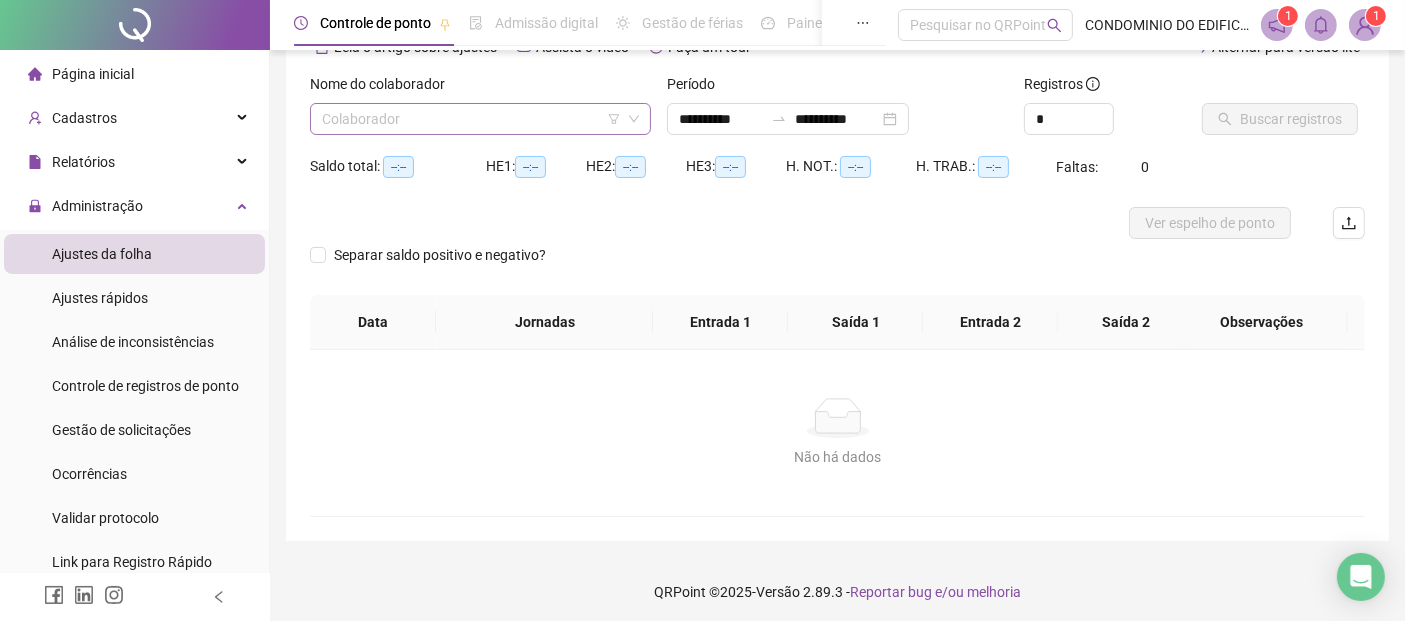 click at bounding box center (471, 119) 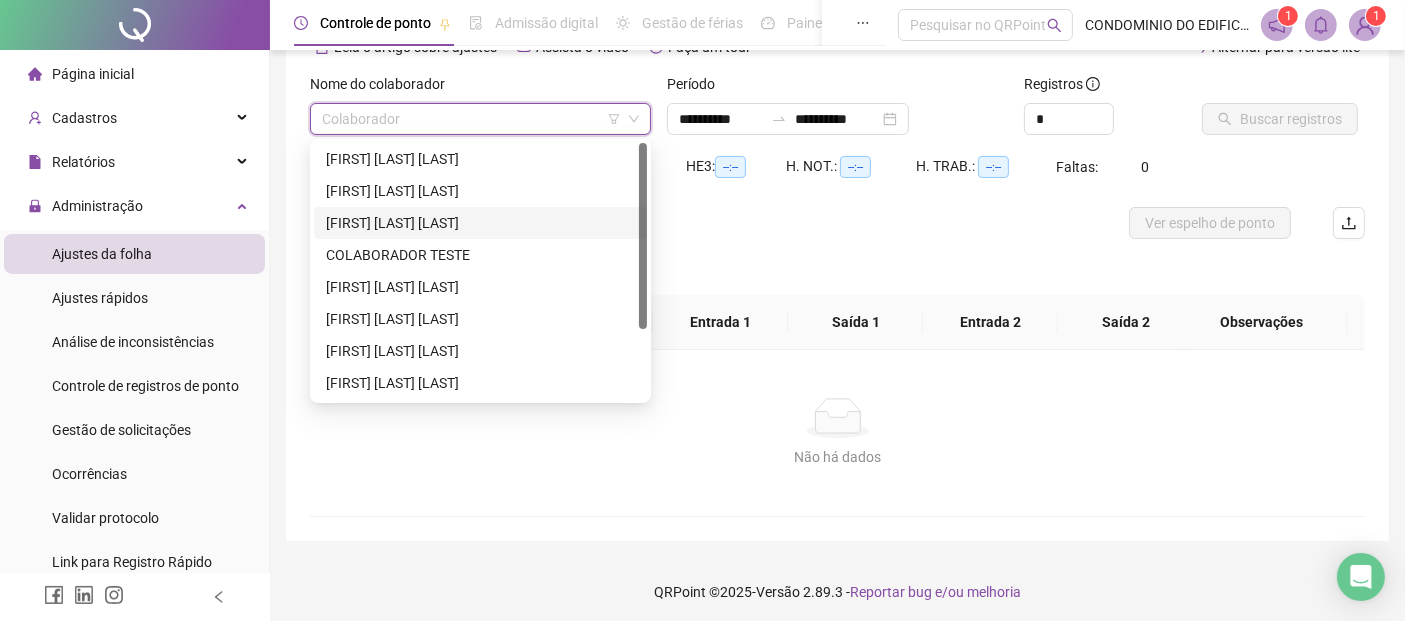 scroll, scrollTop: 95, scrollLeft: 0, axis: vertical 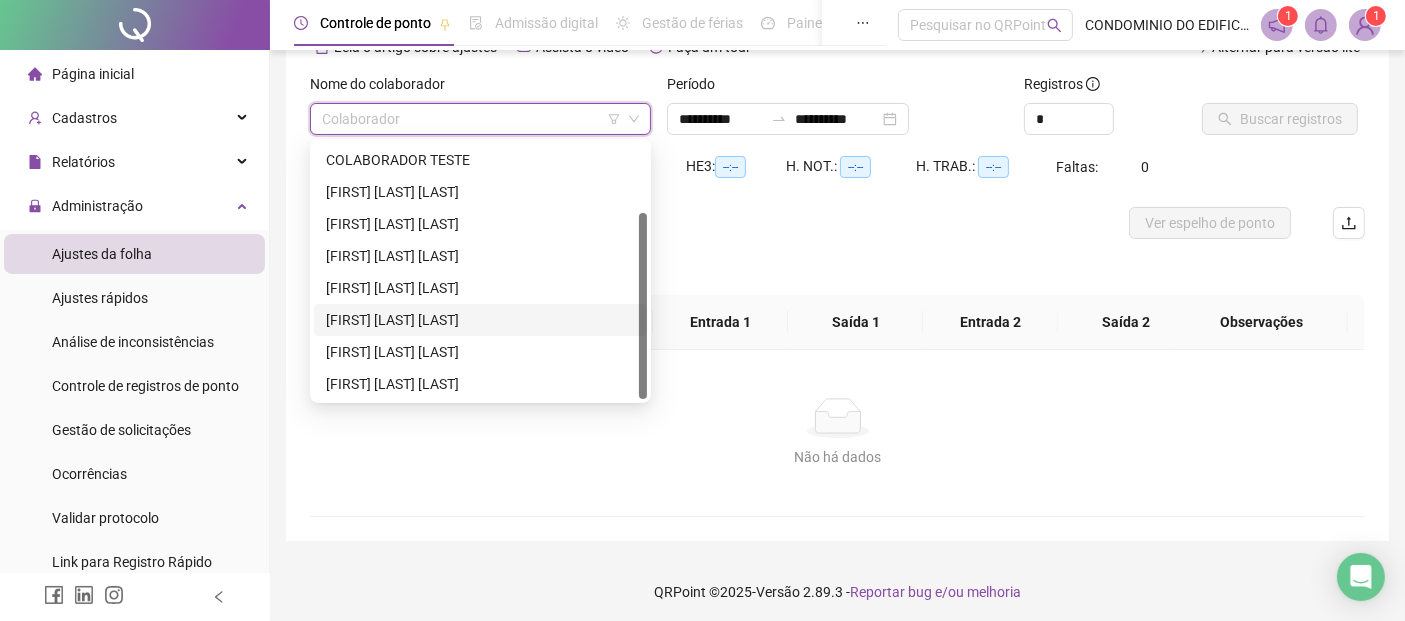 click on "[FIRST] [LAST] [LAST]" at bounding box center (480, 320) 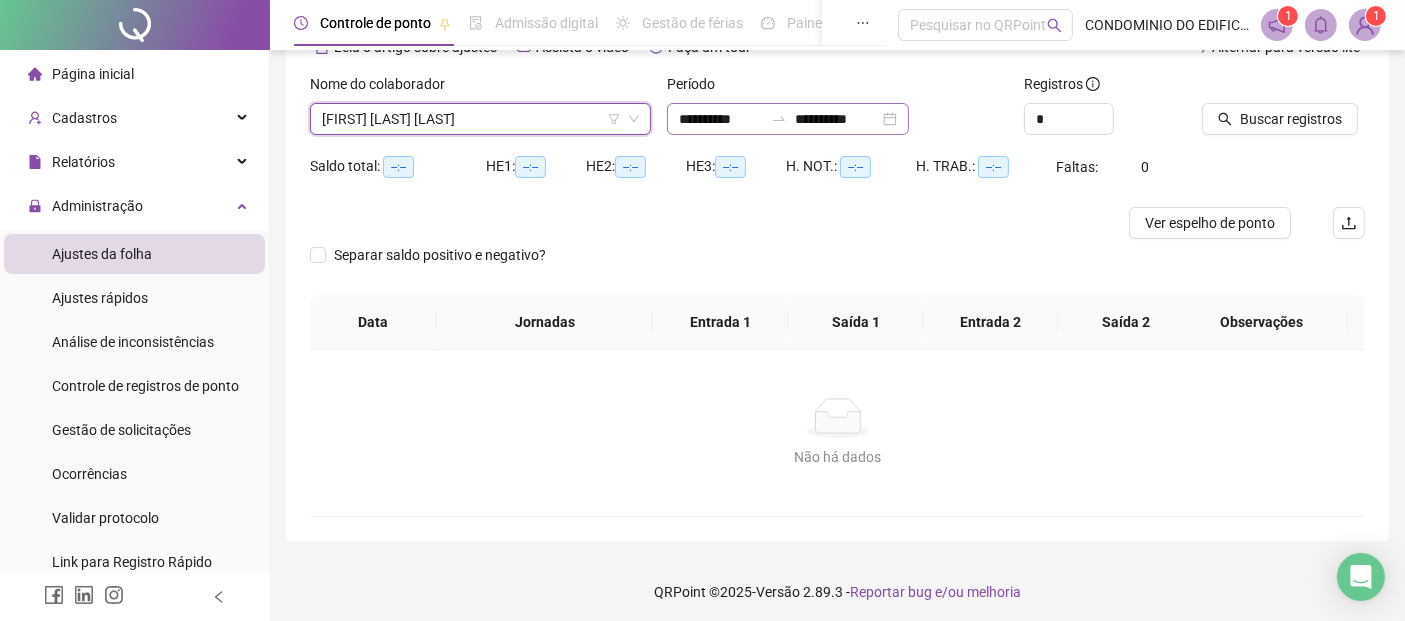 click on "**********" at bounding box center (788, 119) 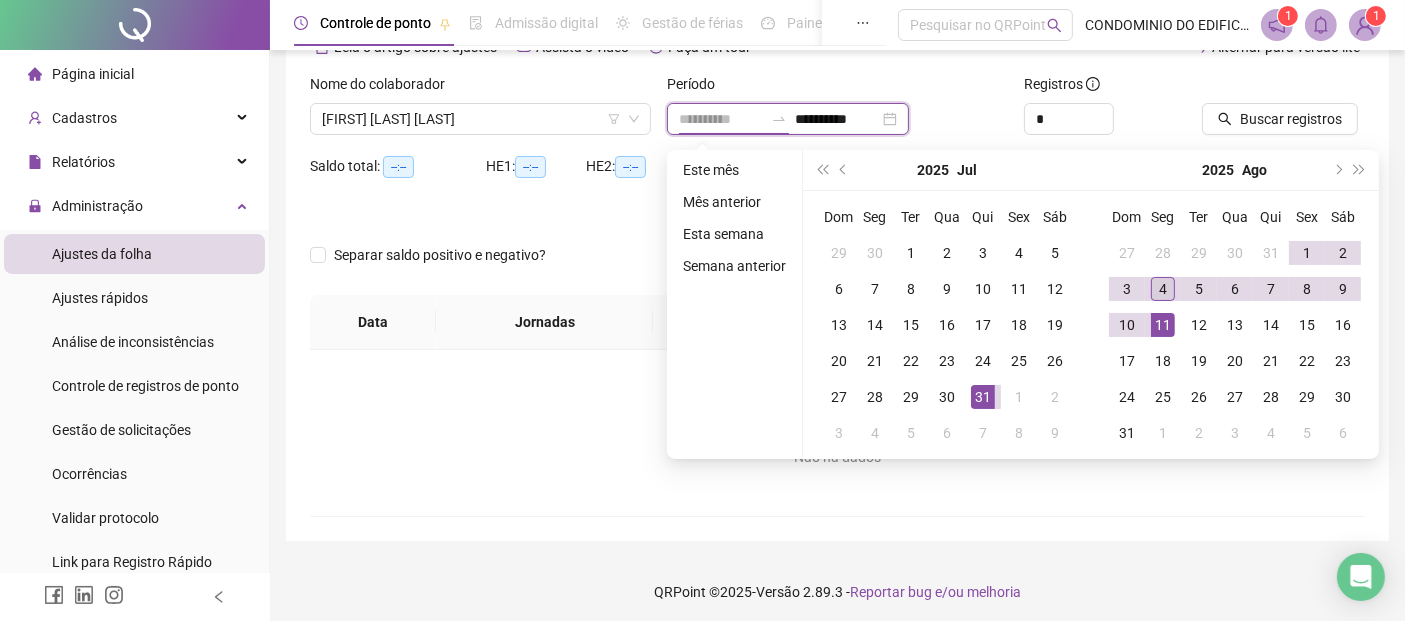 type on "**********" 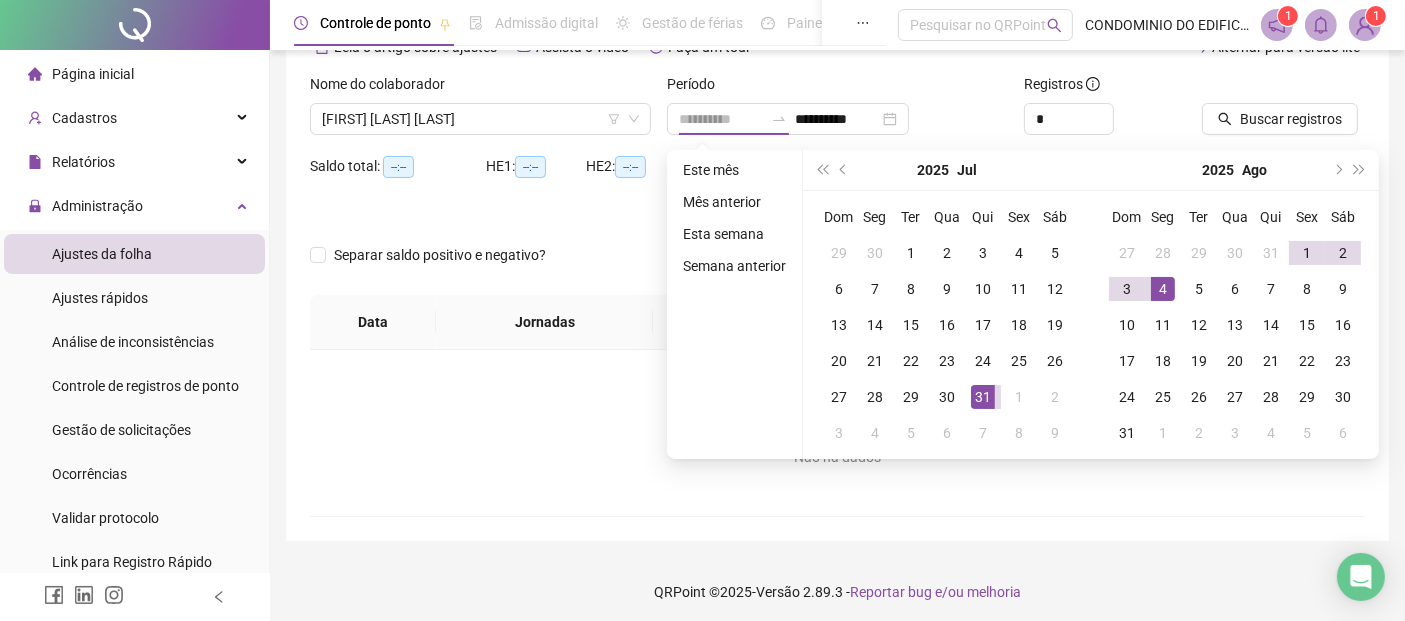 click on "4" at bounding box center (1163, 289) 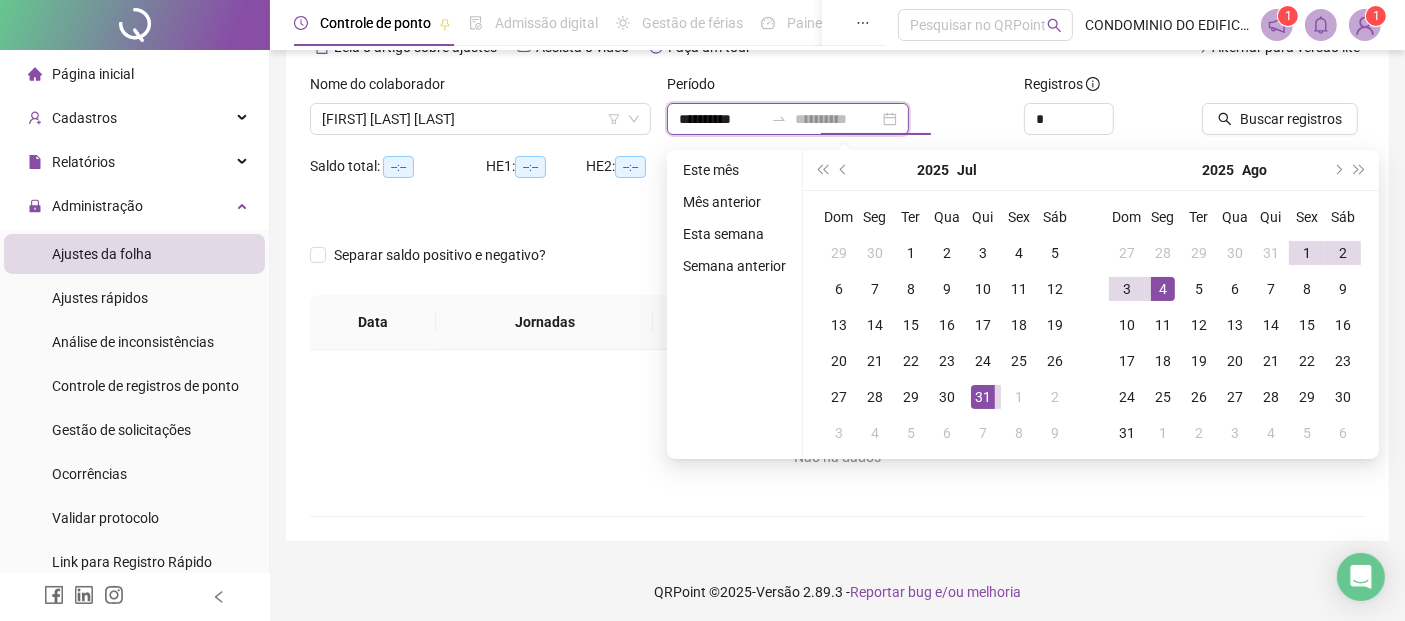 type on "**********" 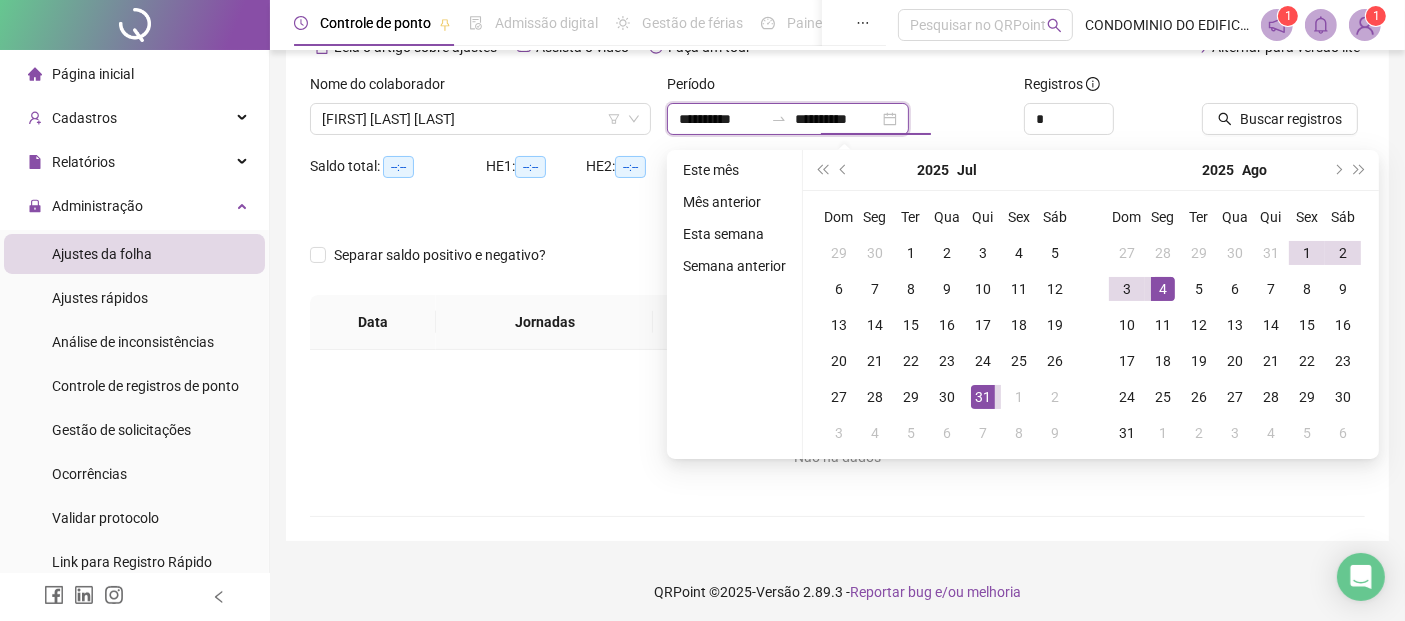 click on "**********" at bounding box center [788, 119] 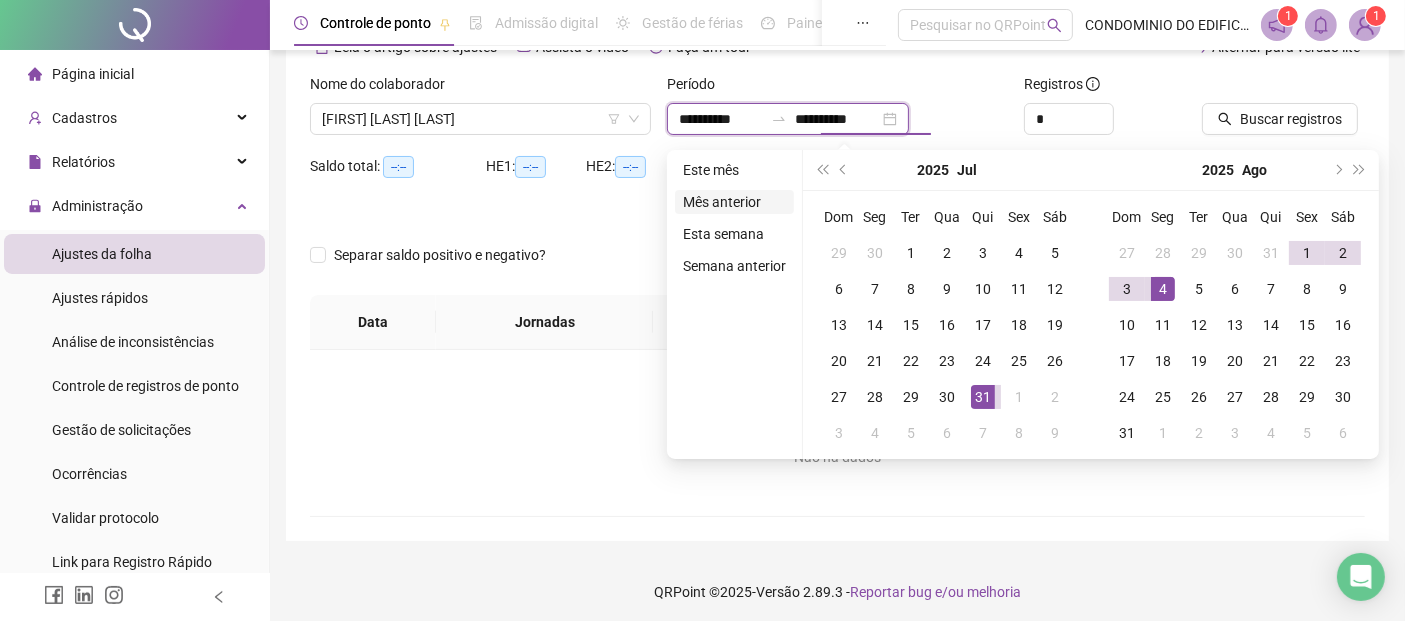 type on "**********" 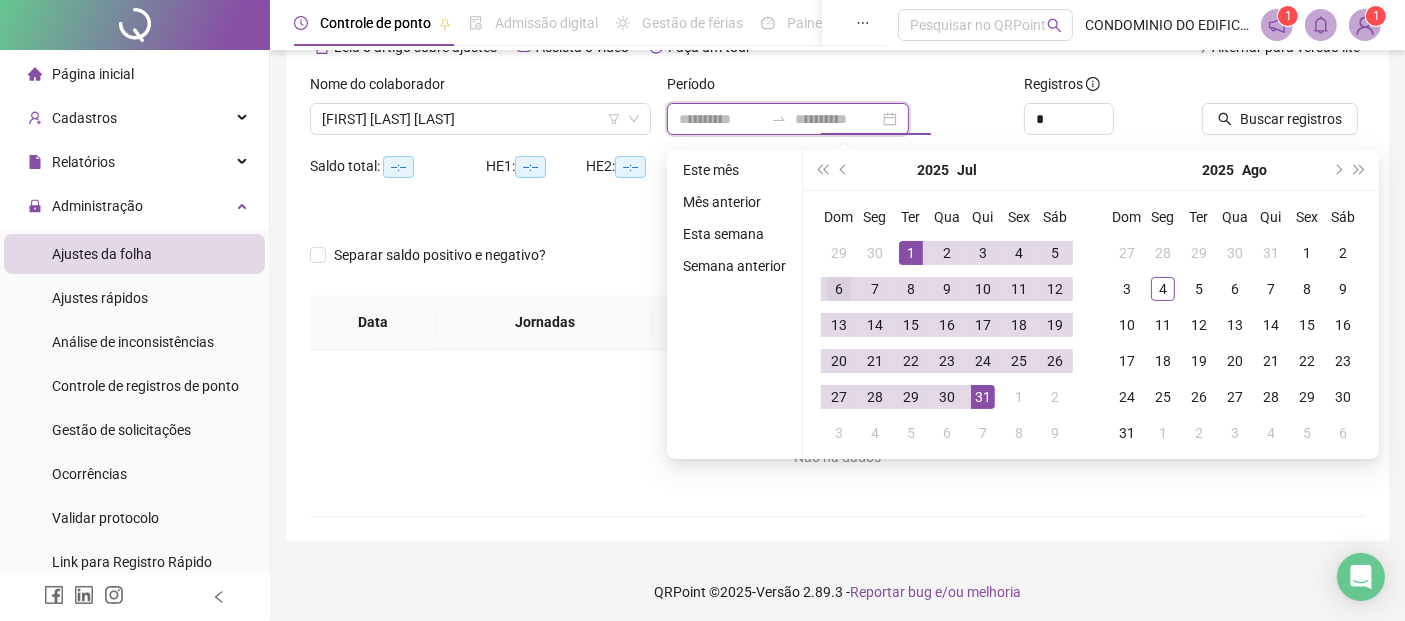 type on "**********" 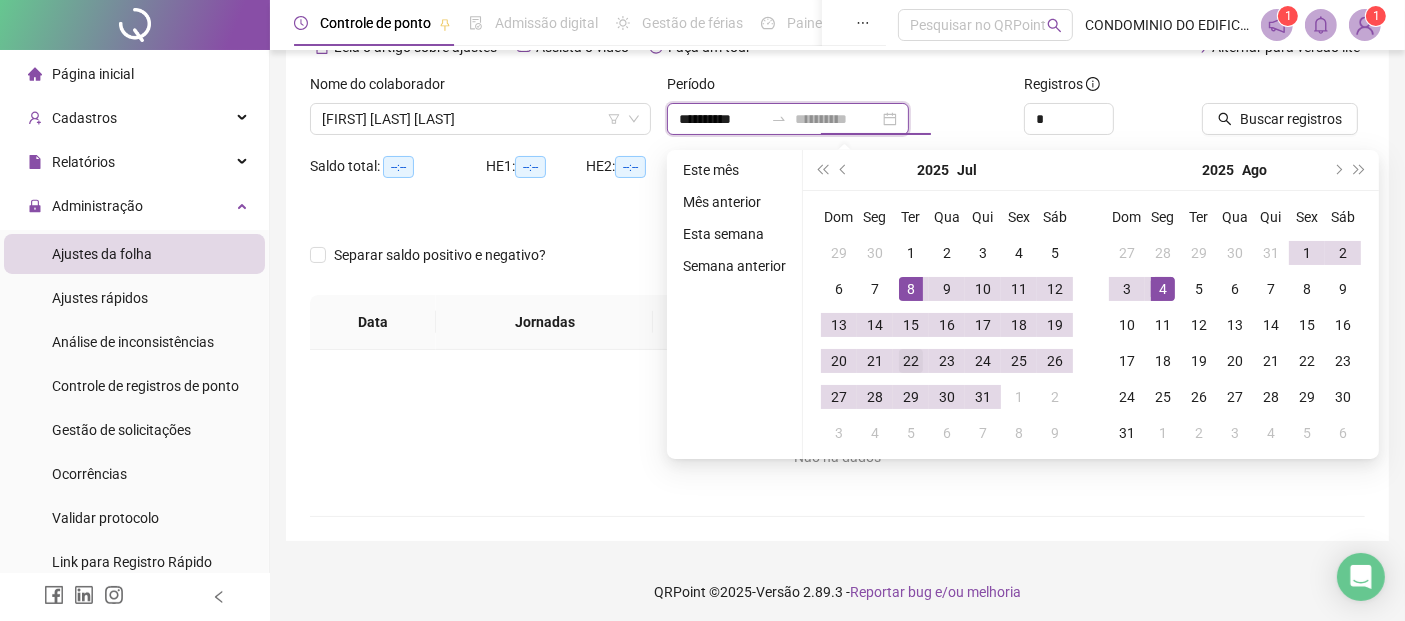 type on "**********" 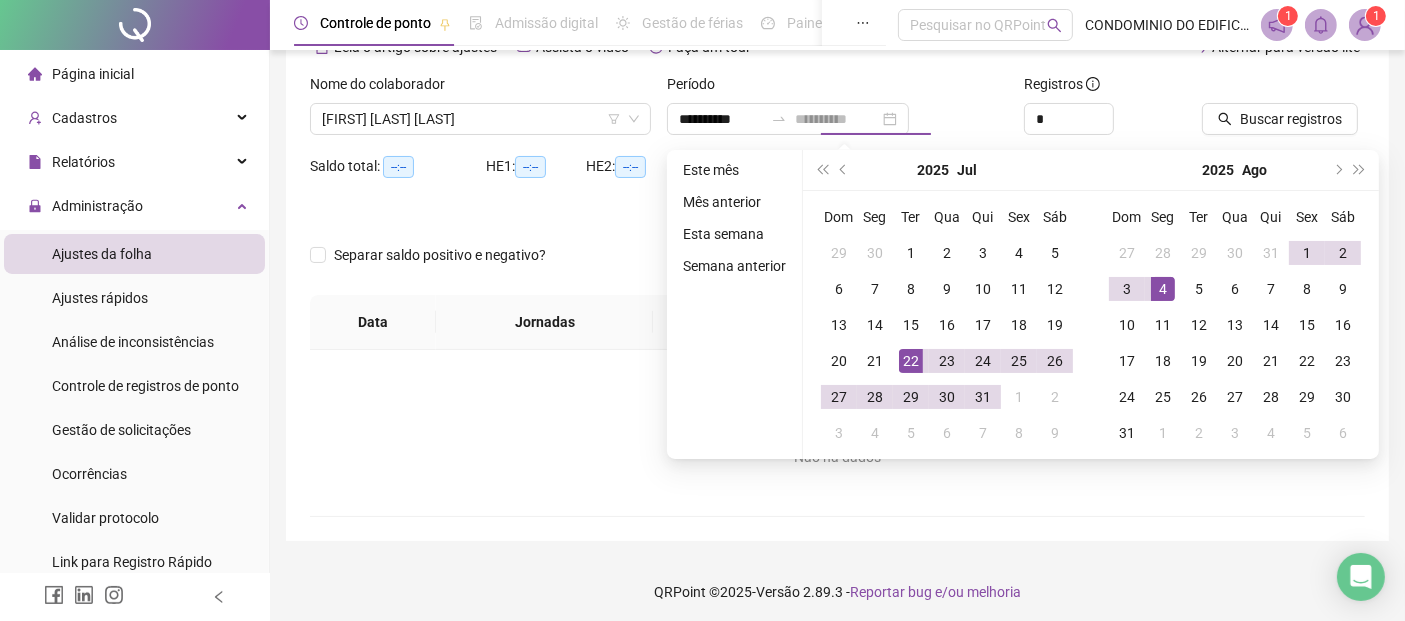 click on "22" at bounding box center (911, 361) 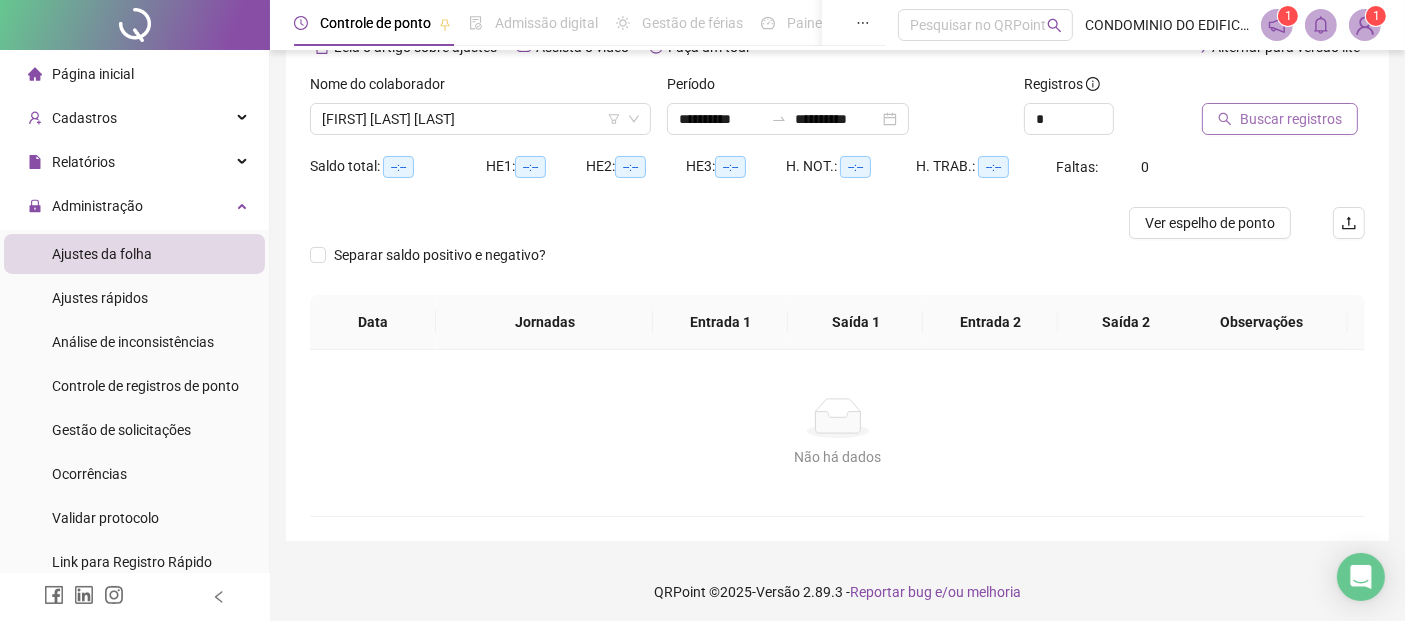 click on "Buscar registros" at bounding box center (1291, 119) 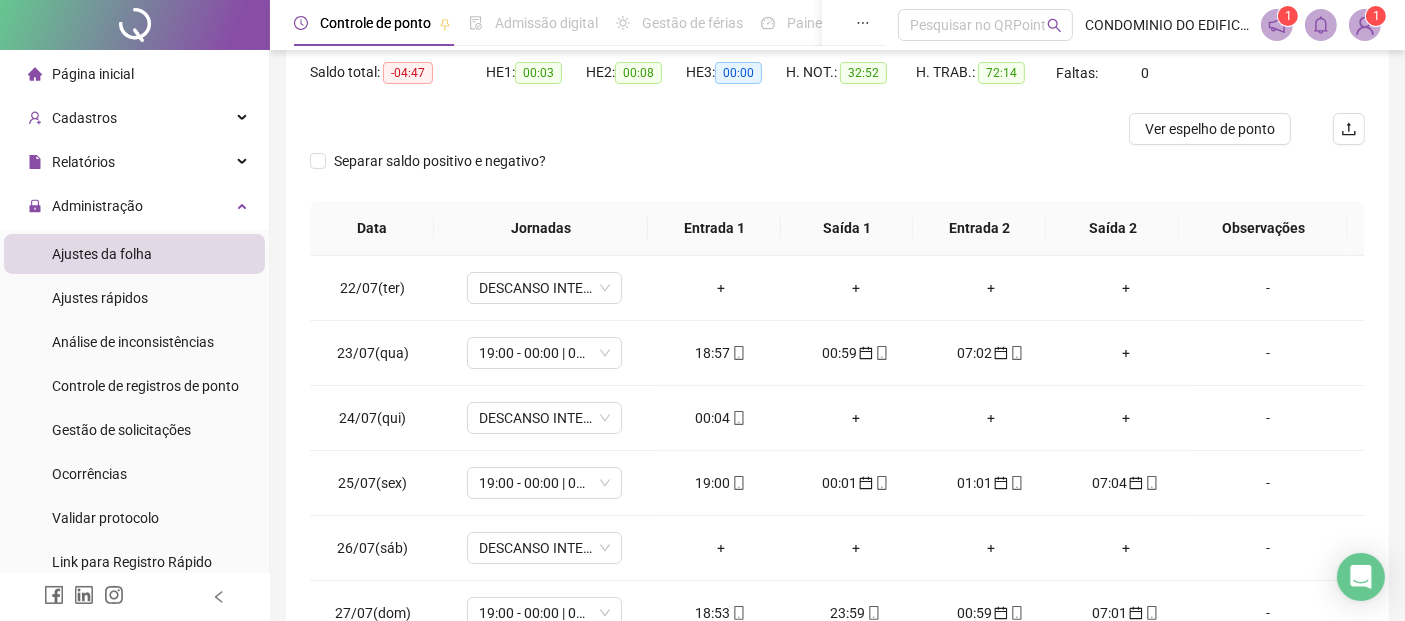 scroll, scrollTop: 333, scrollLeft: 0, axis: vertical 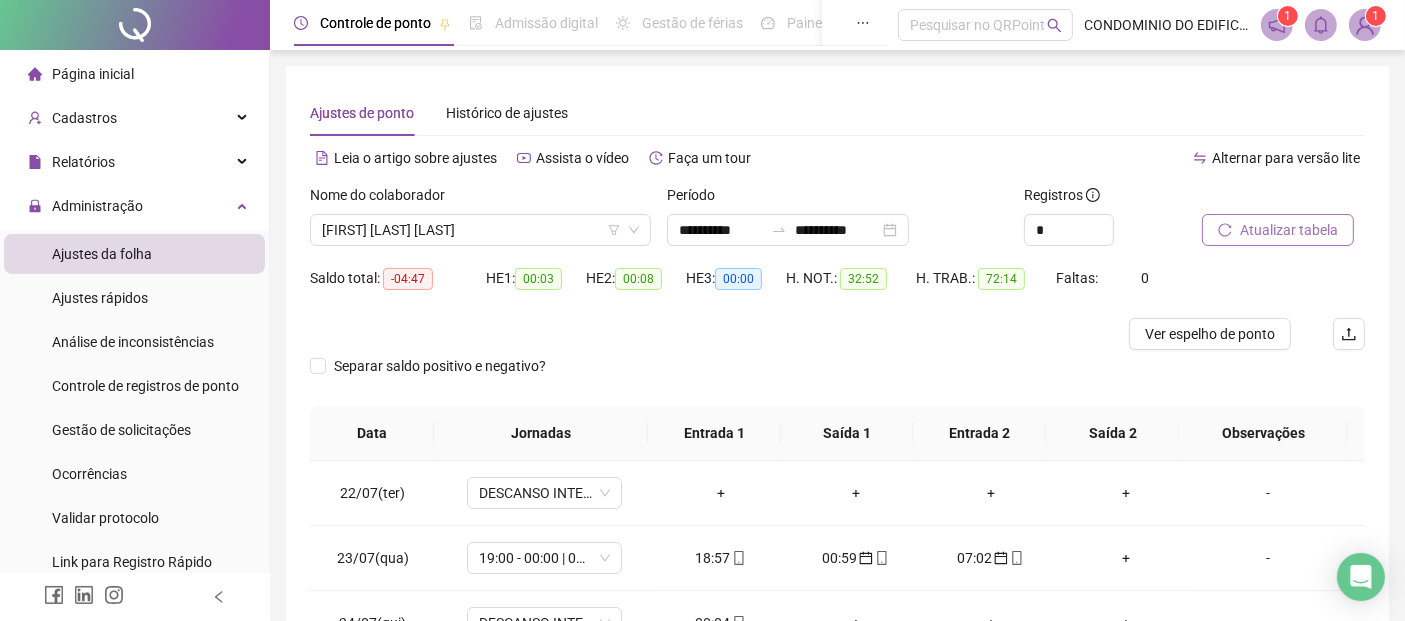 click on "Atualizar tabela" at bounding box center (1289, 230) 